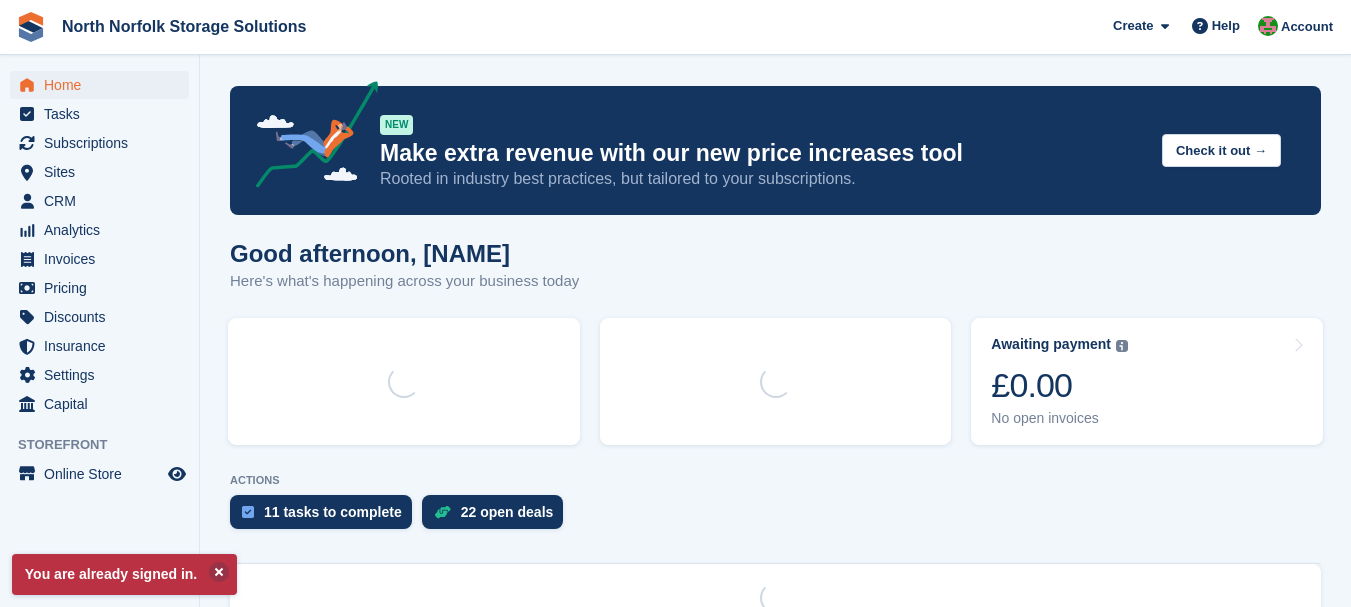scroll, scrollTop: 0, scrollLeft: 0, axis: both 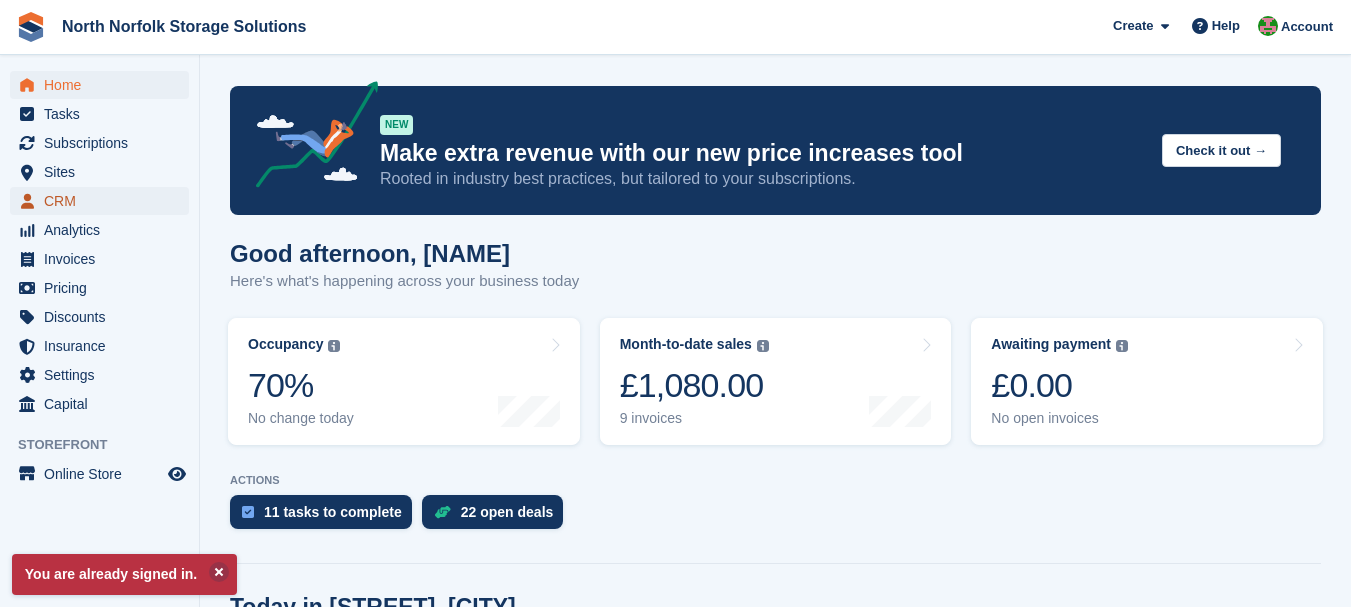 click on "CRM" at bounding box center [104, 201] 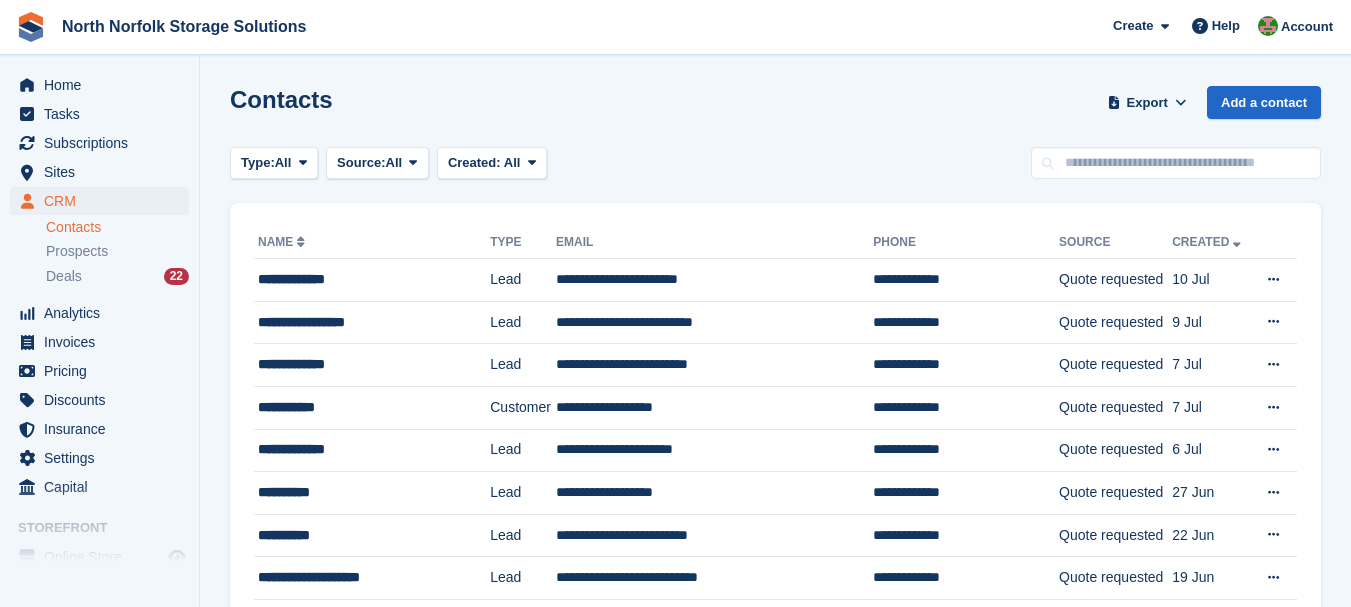 scroll, scrollTop: 0, scrollLeft: 0, axis: both 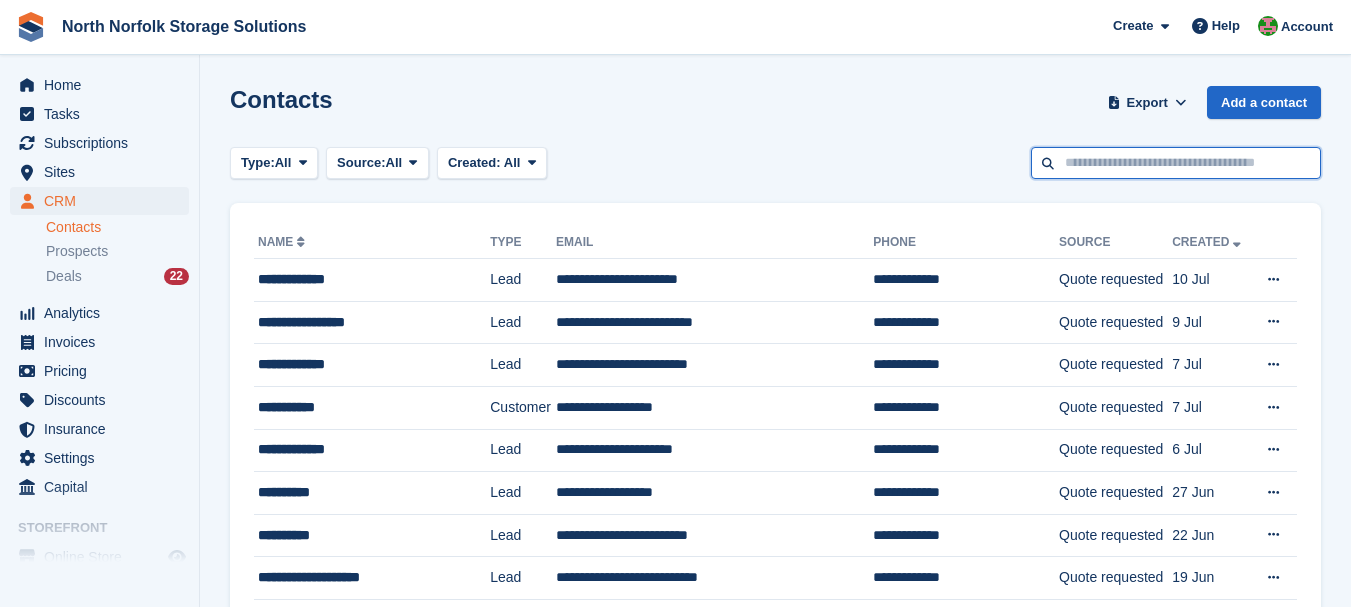 click at bounding box center (1176, 163) 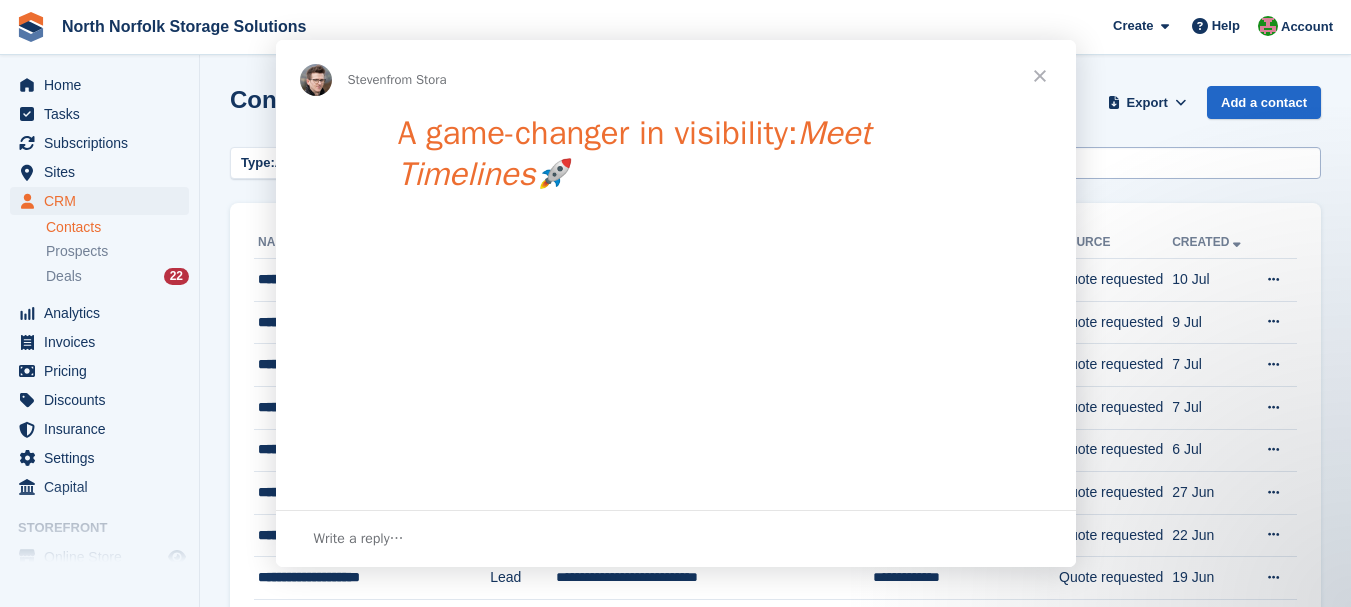 scroll, scrollTop: 0, scrollLeft: 0, axis: both 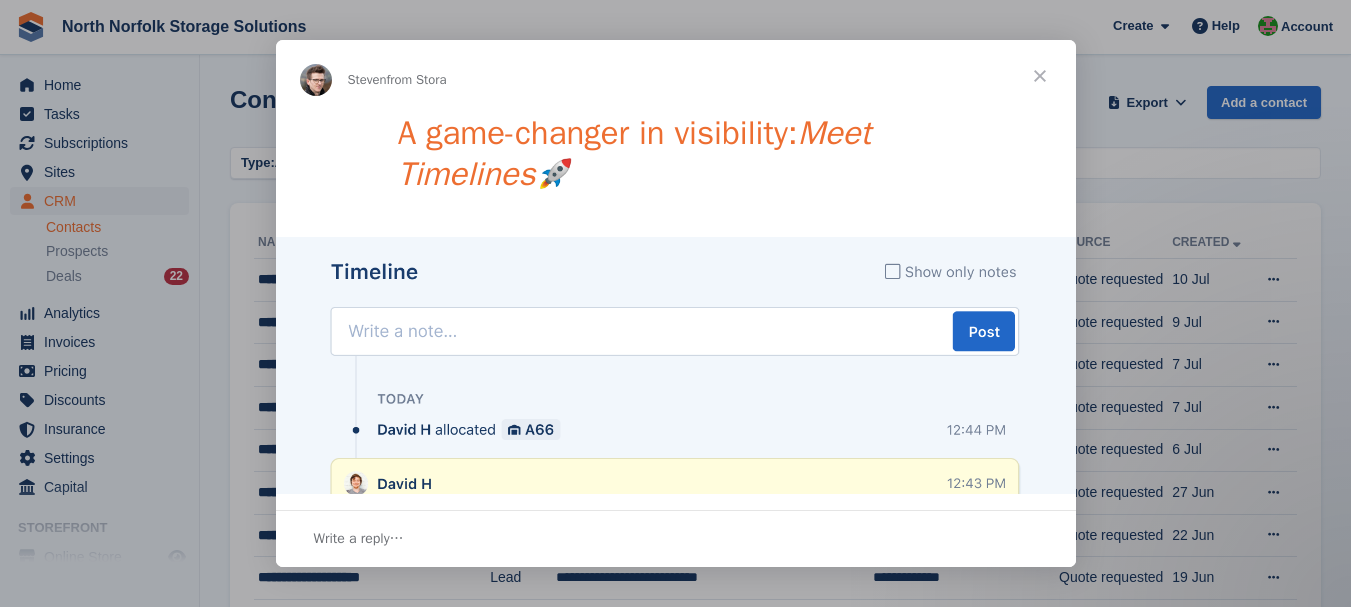 click at bounding box center (1040, 76) 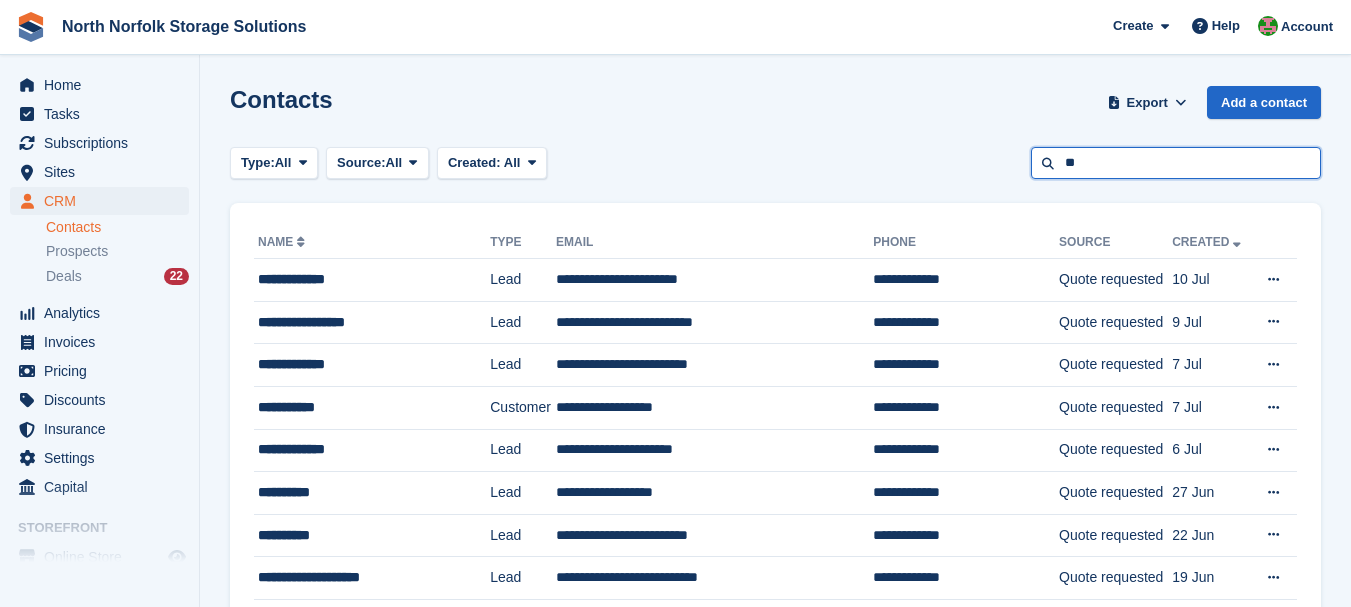 click on "**" at bounding box center (1176, 163) 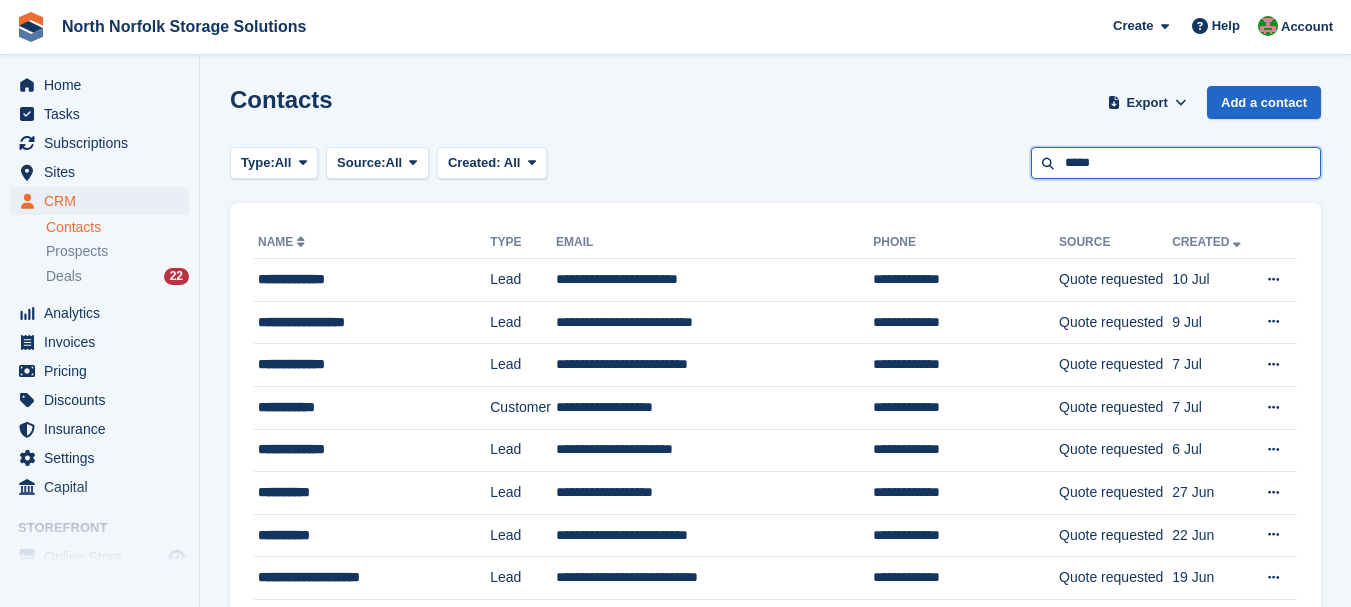 type on "*****" 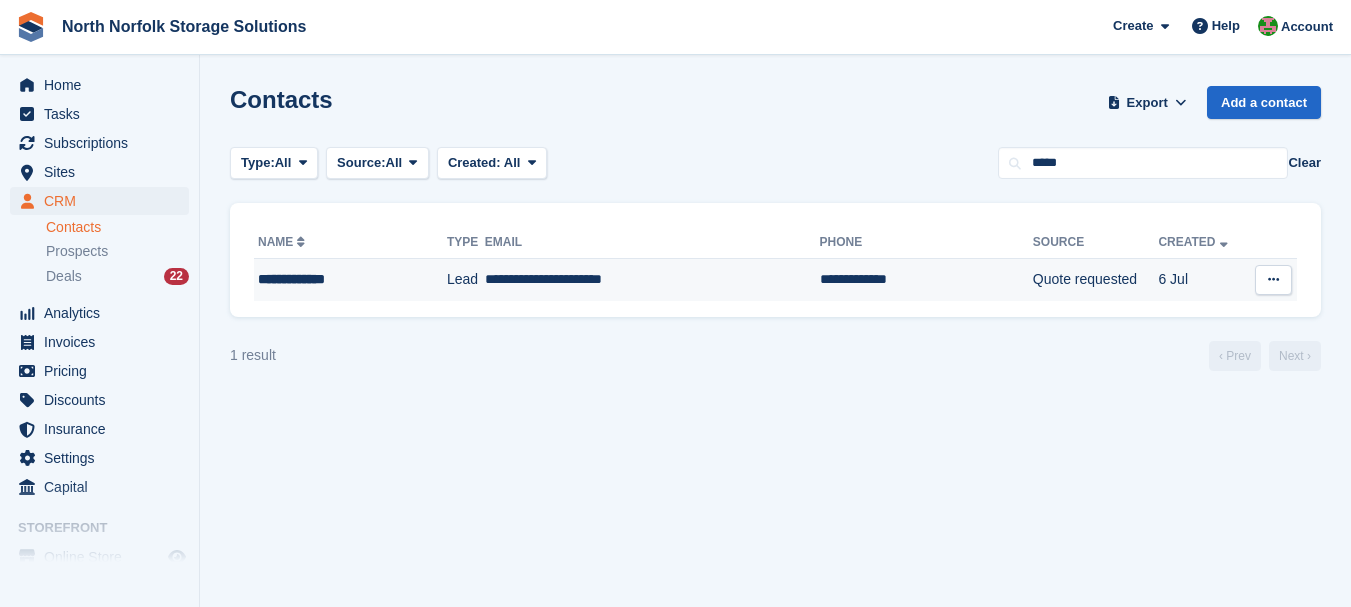 click on "**********" at bounding box center (336, 279) 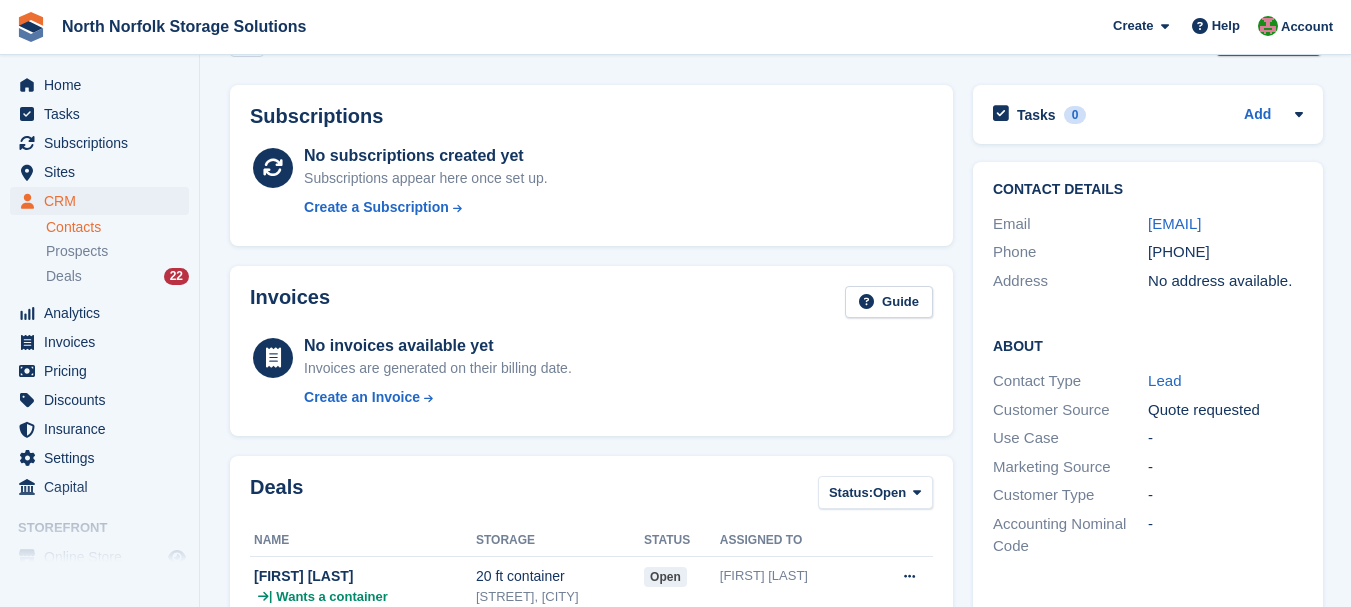 scroll, scrollTop: 0, scrollLeft: 0, axis: both 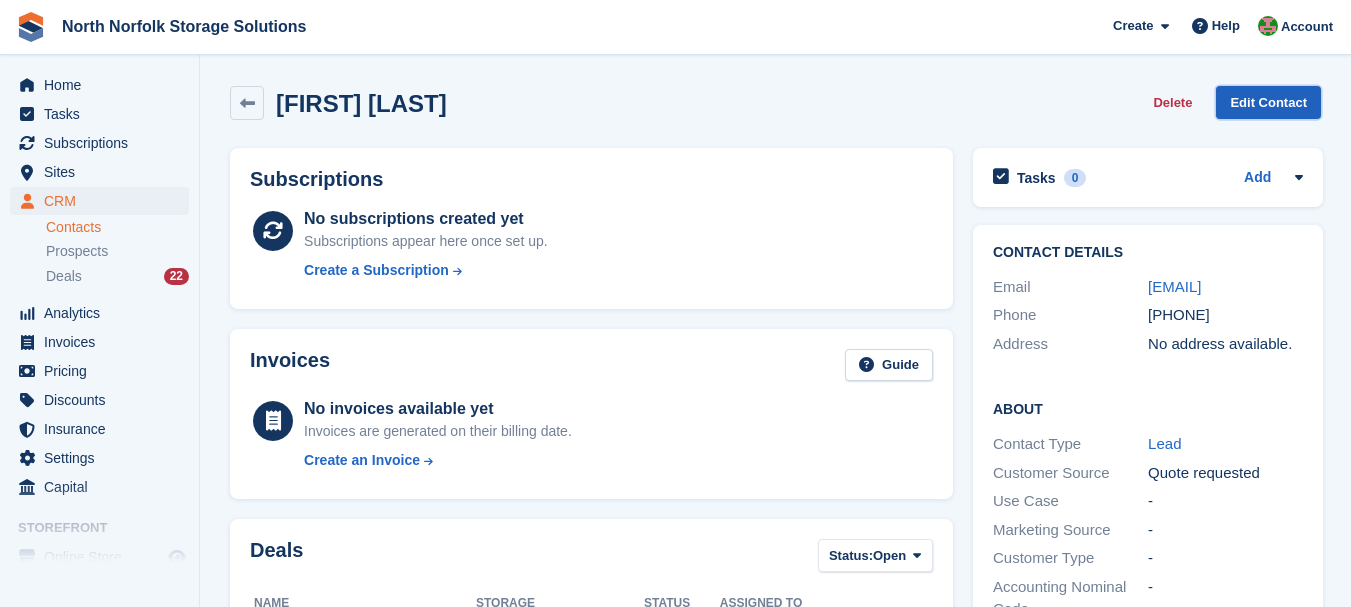 click on "Edit Contact" at bounding box center [1268, 102] 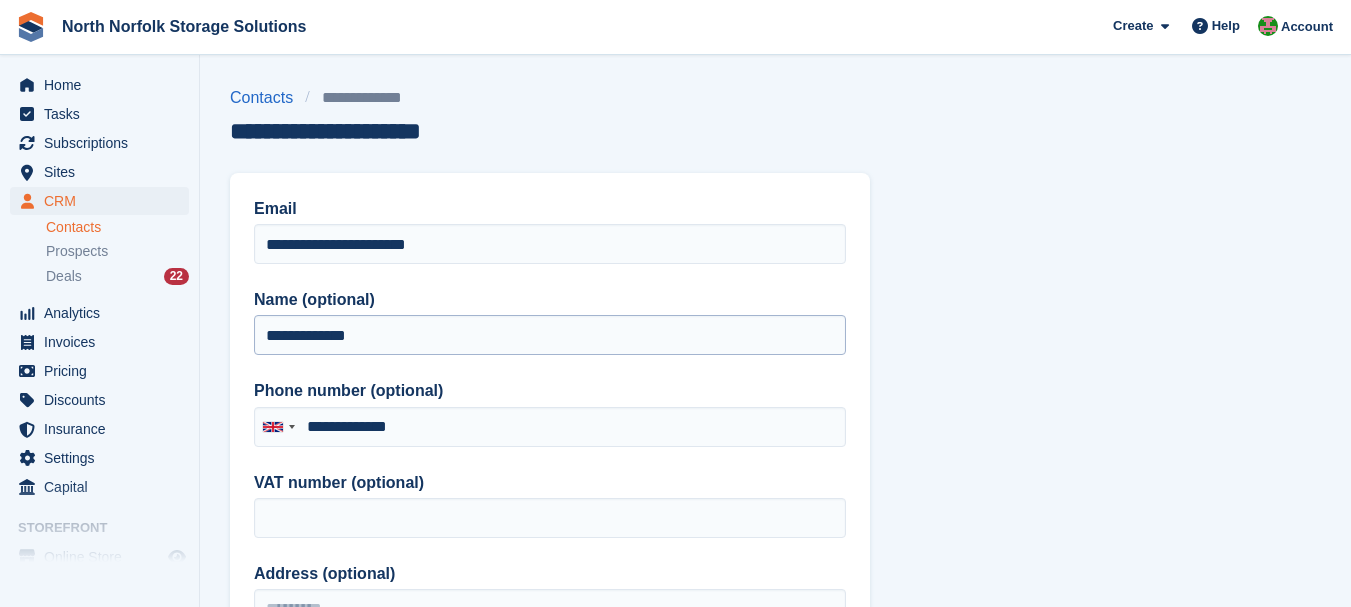 type on "**********" 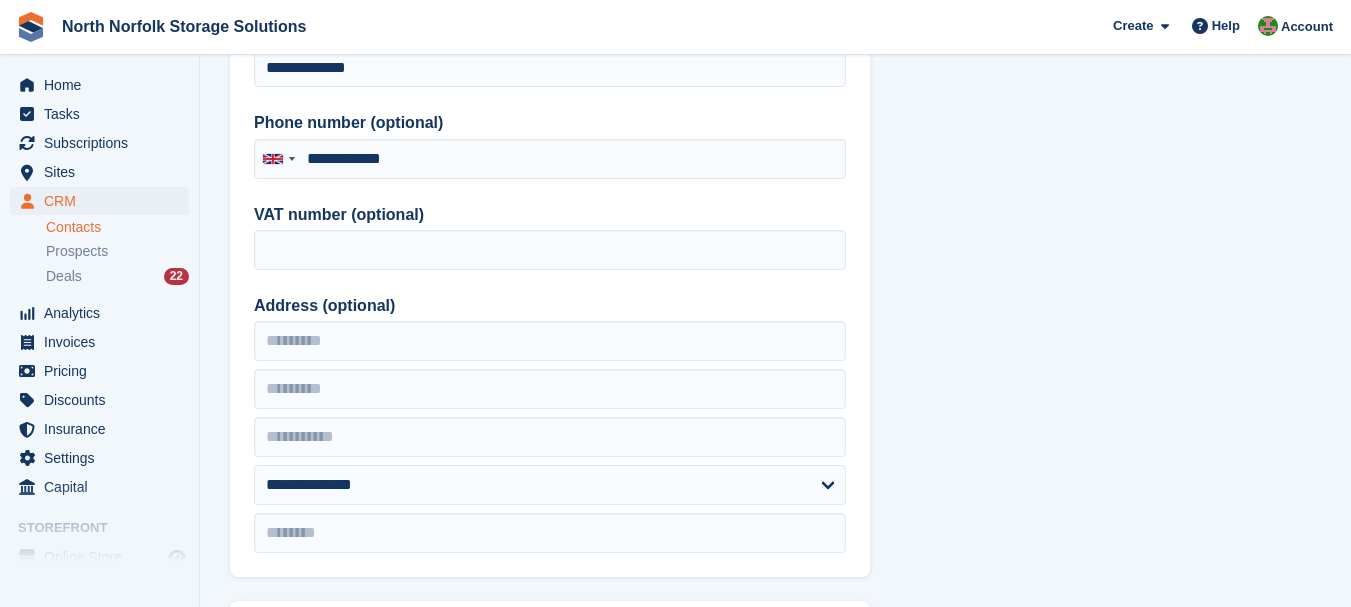scroll, scrollTop: 300, scrollLeft: 0, axis: vertical 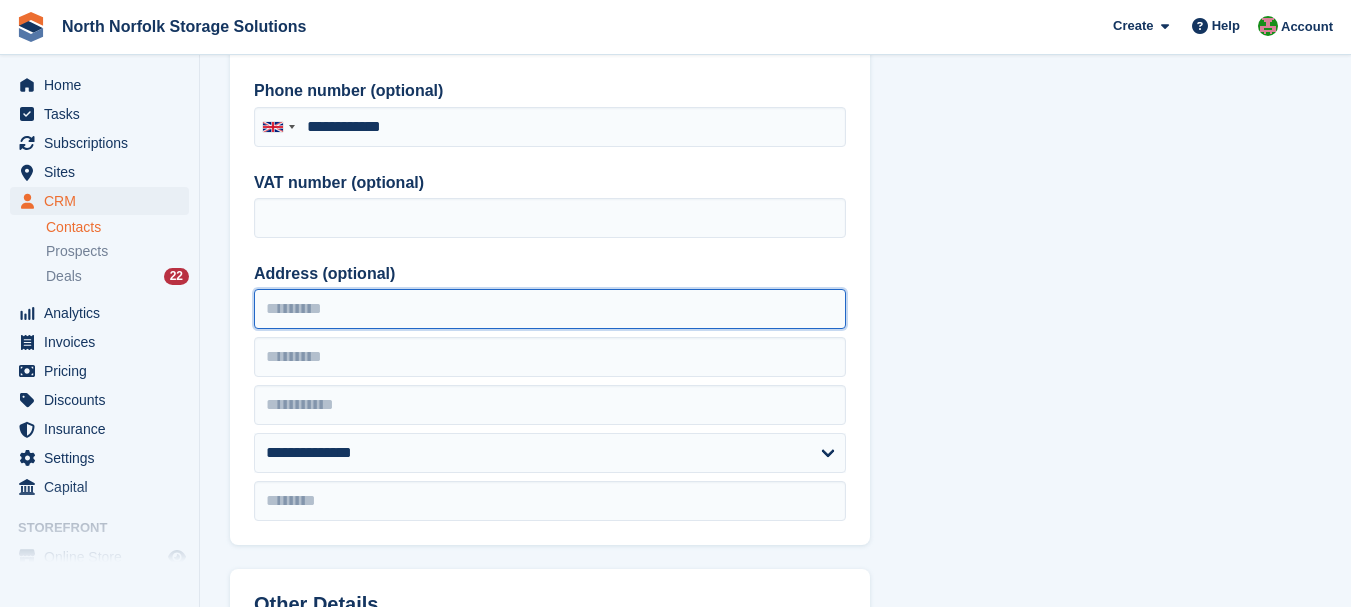 click on "Address (optional)" at bounding box center [550, 309] 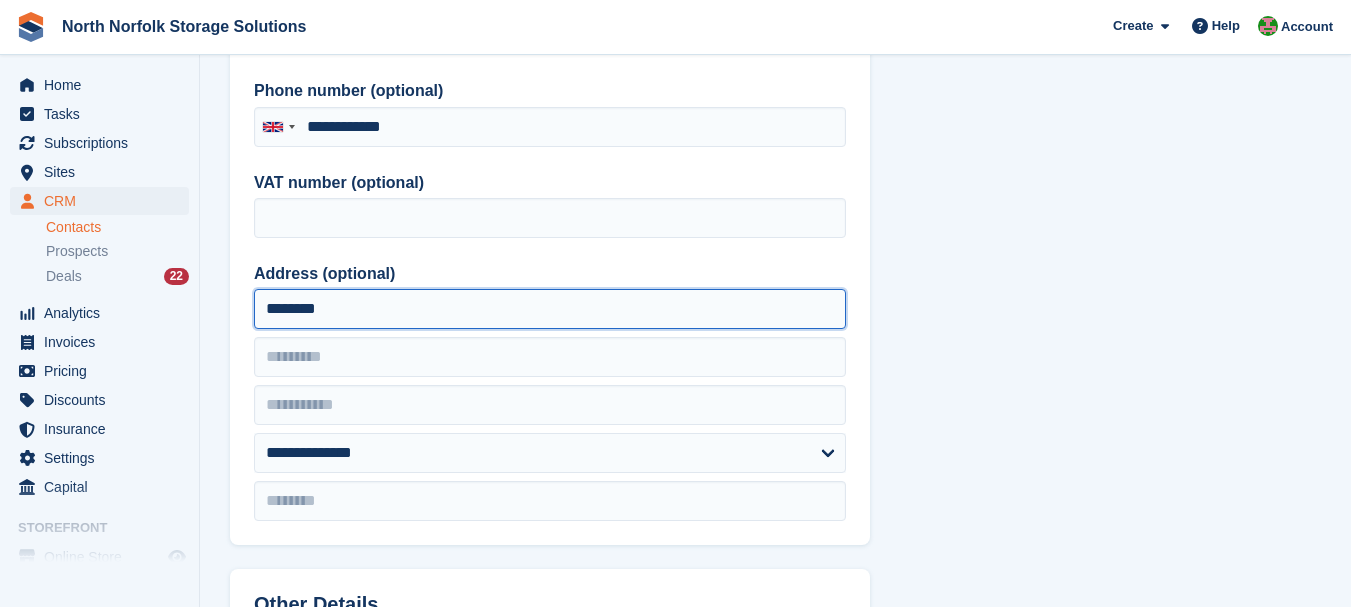 type on "********" 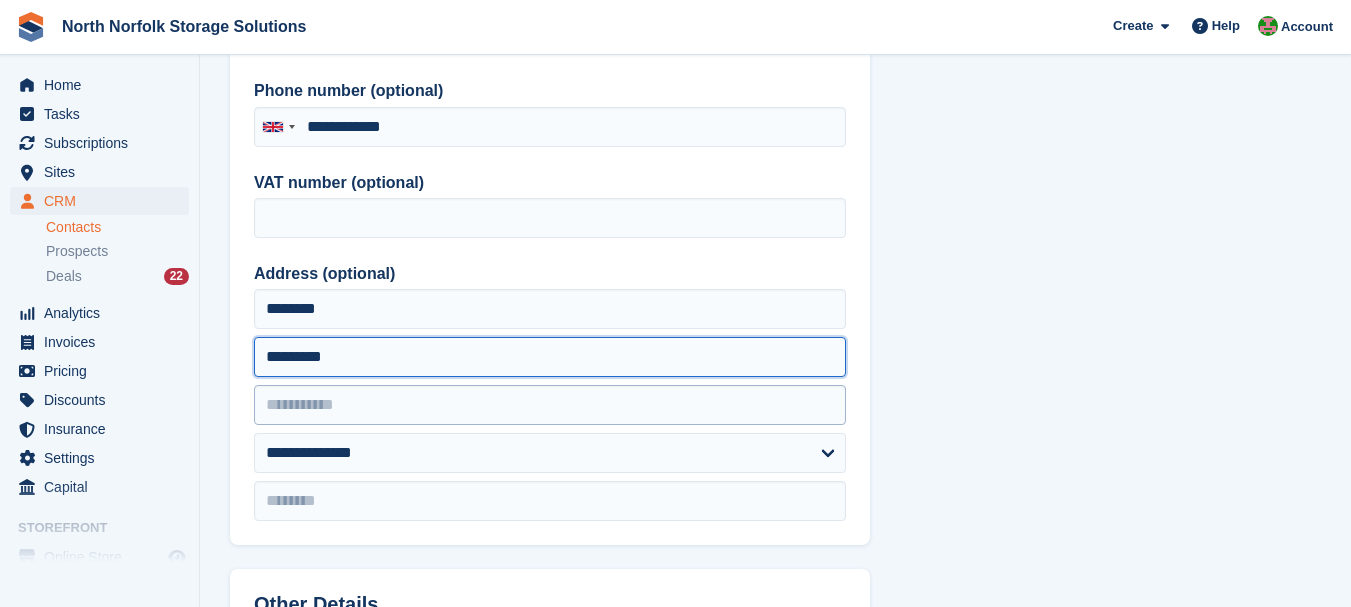 type on "*********" 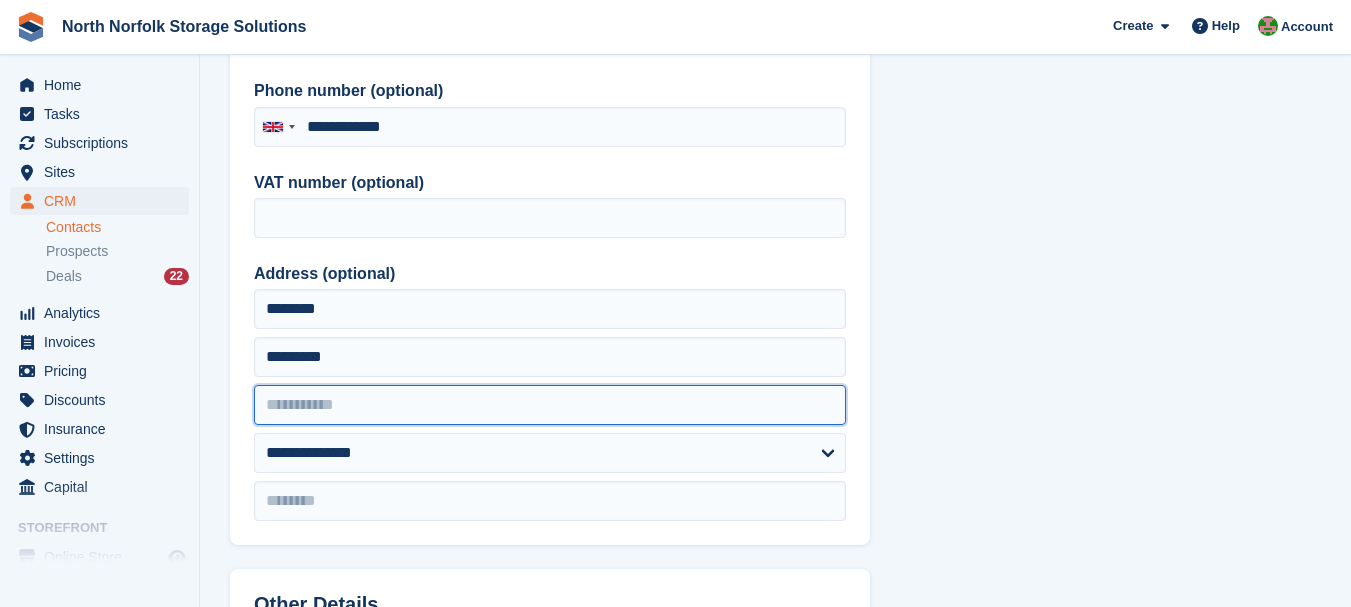 click at bounding box center (550, 405) 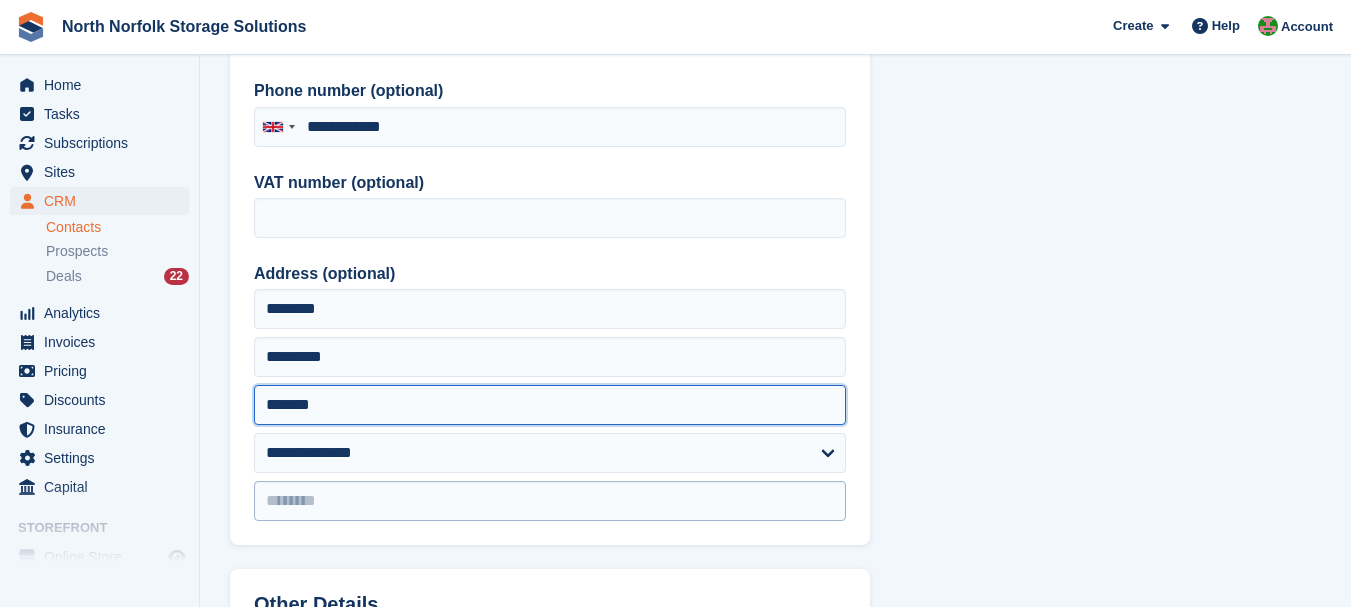 type on "*******" 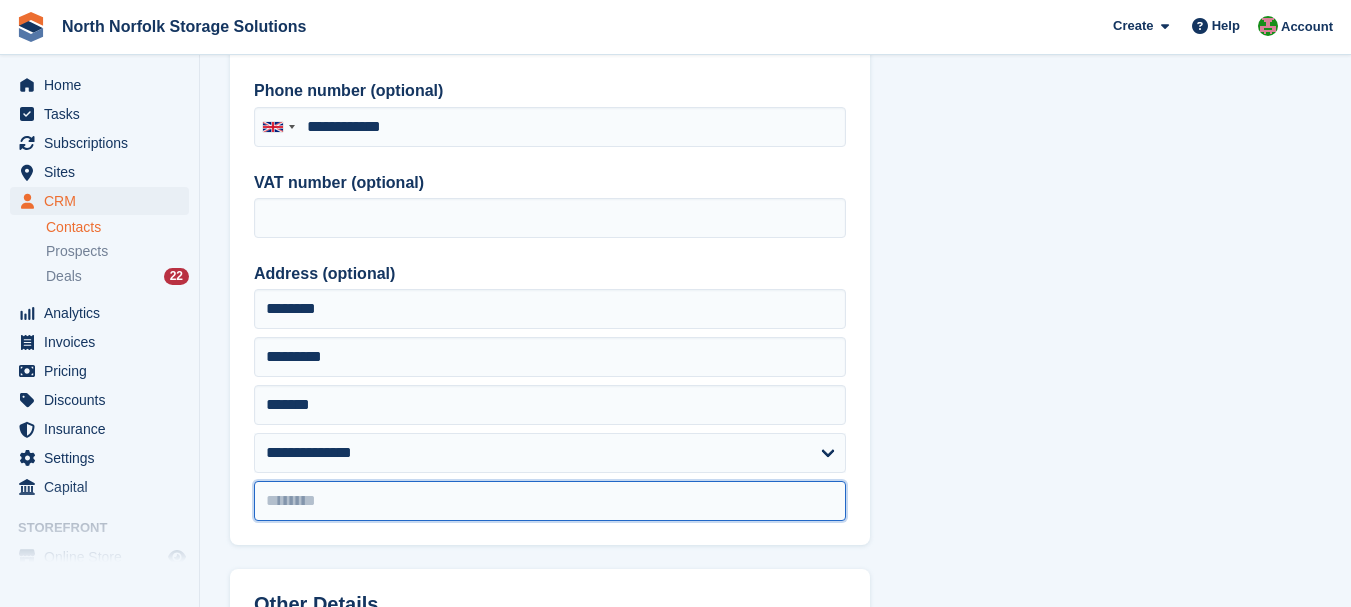 click at bounding box center [550, 501] 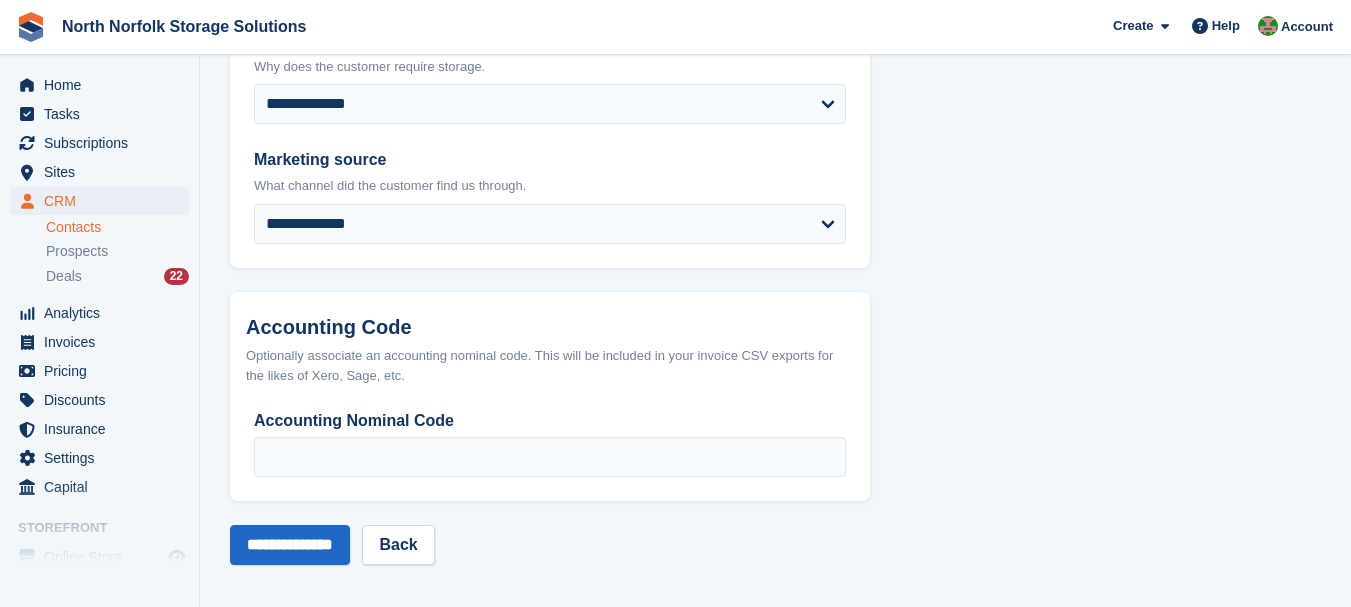 scroll, scrollTop: 1097, scrollLeft: 0, axis: vertical 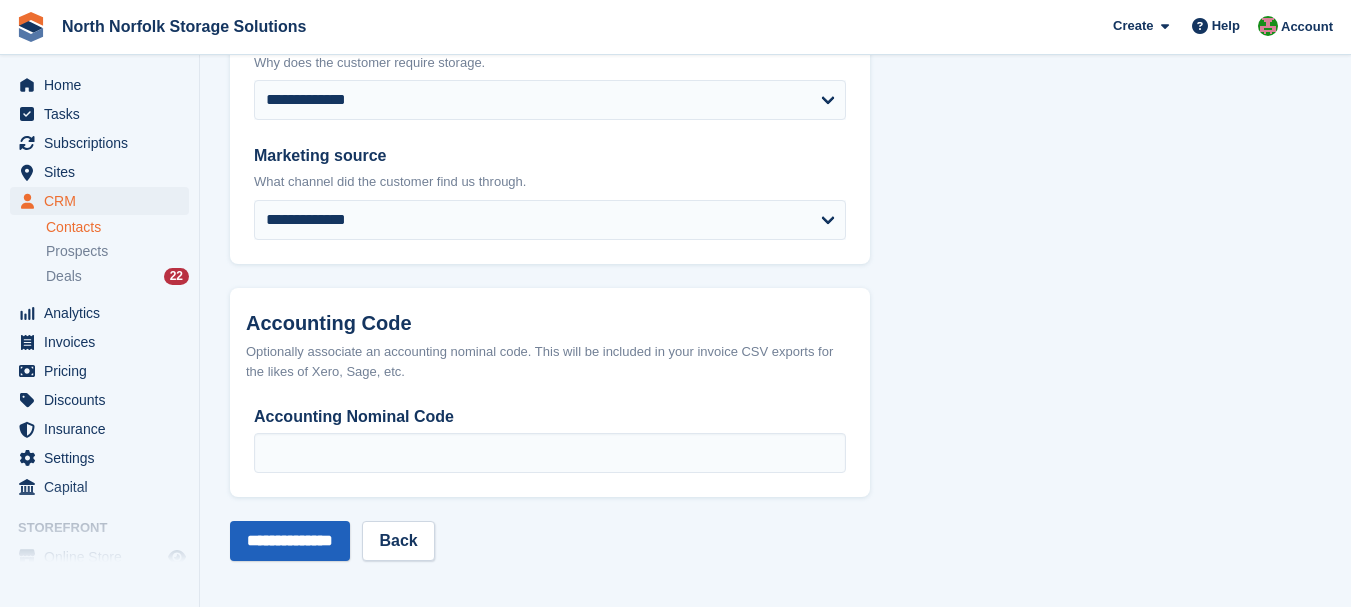 type on "********" 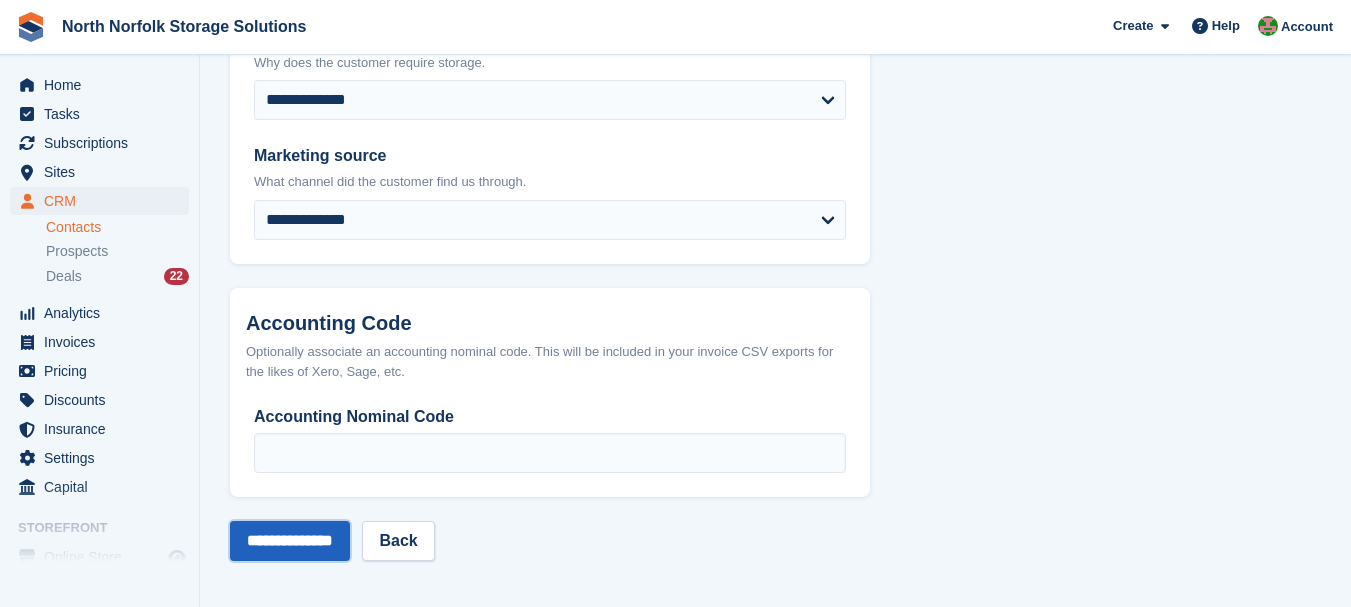 click on "**********" at bounding box center (290, 541) 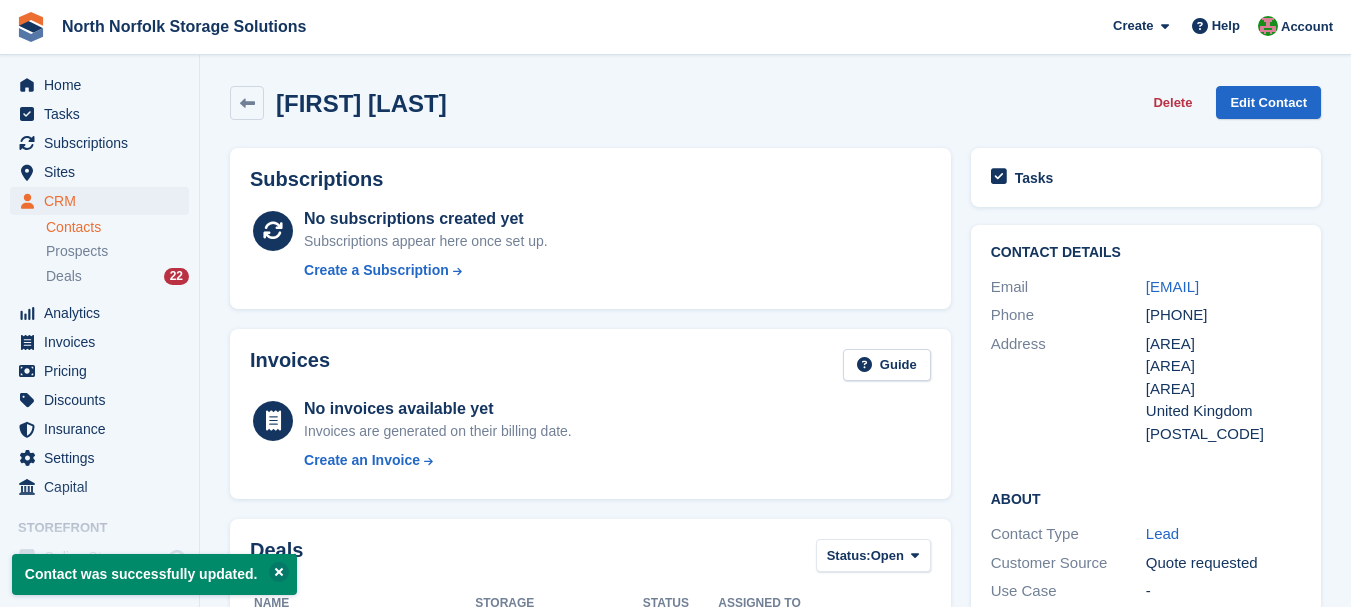 scroll, scrollTop: 0, scrollLeft: 0, axis: both 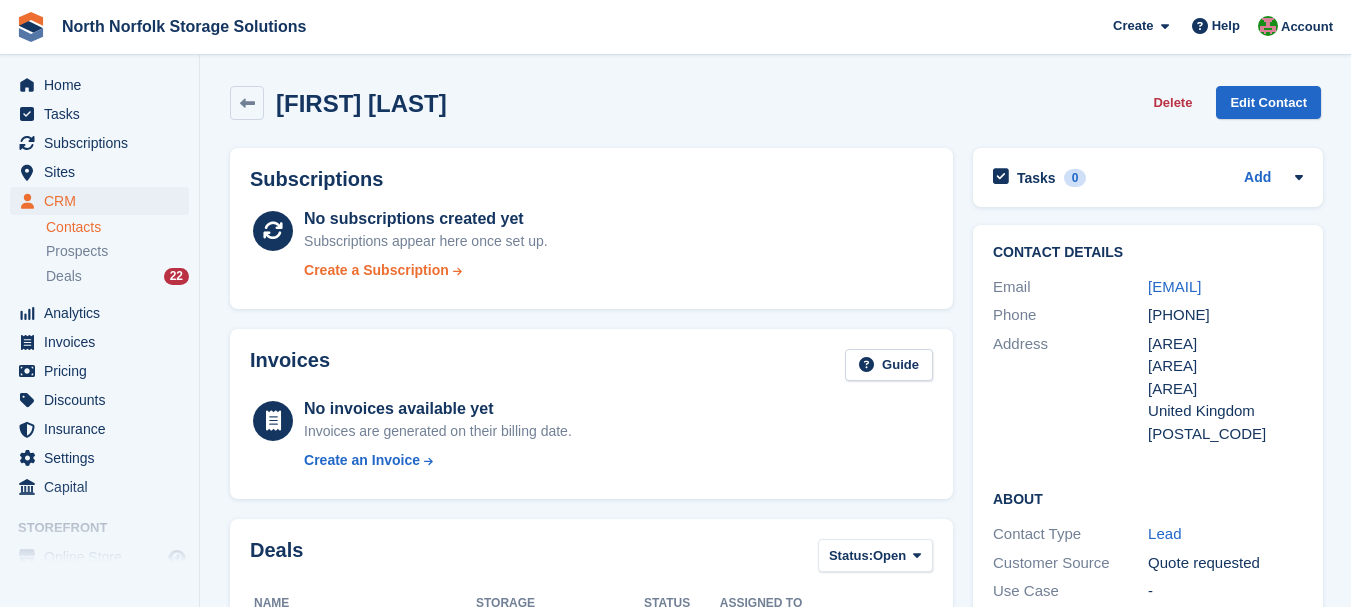 click on "Create a Subscription" at bounding box center [376, 270] 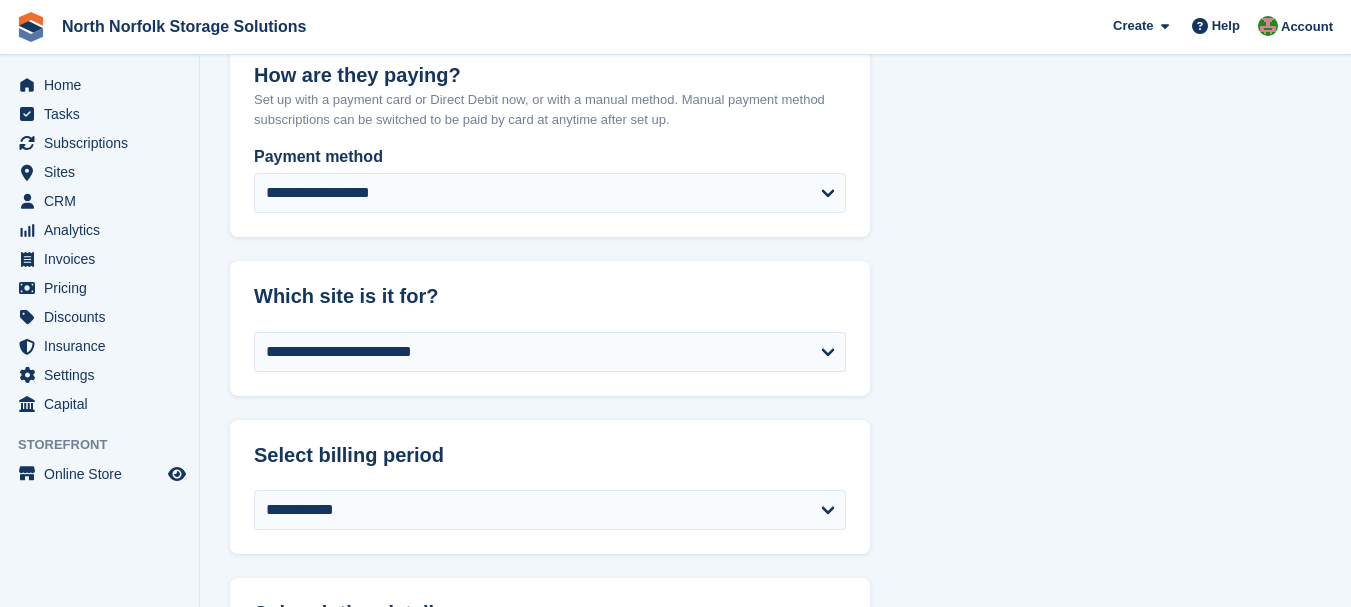 scroll, scrollTop: 1000, scrollLeft: 0, axis: vertical 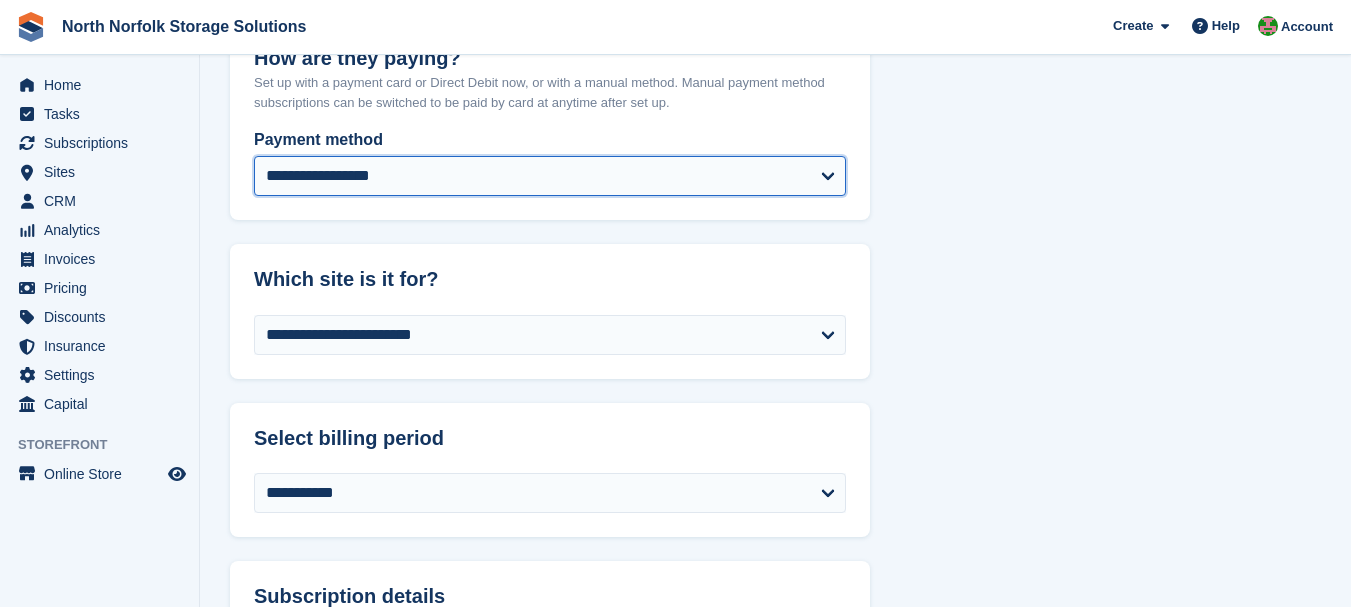 click on "**********" at bounding box center (550, 176) 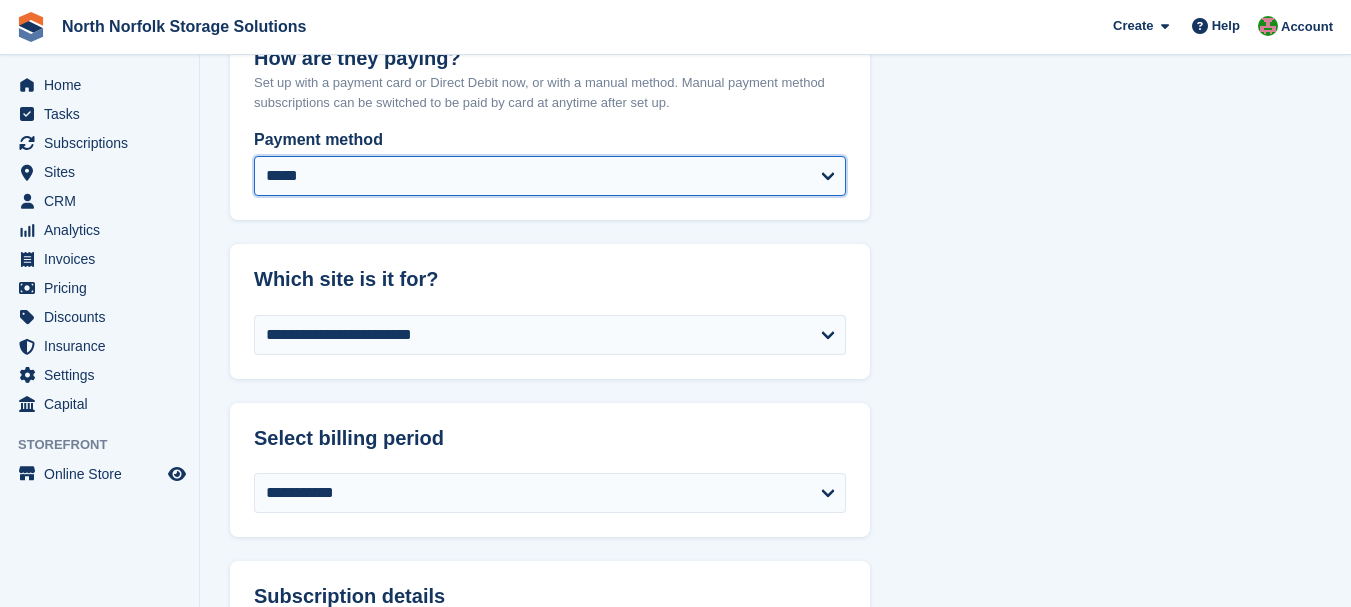 click on "**********" at bounding box center (550, 176) 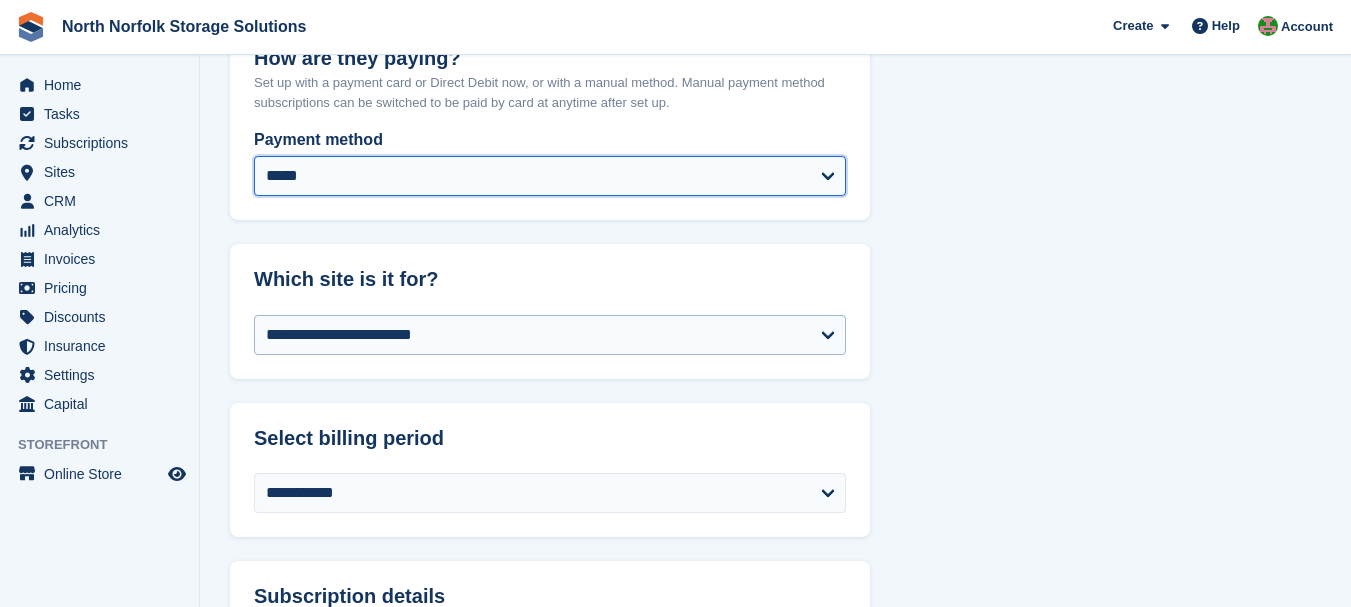 select on "******" 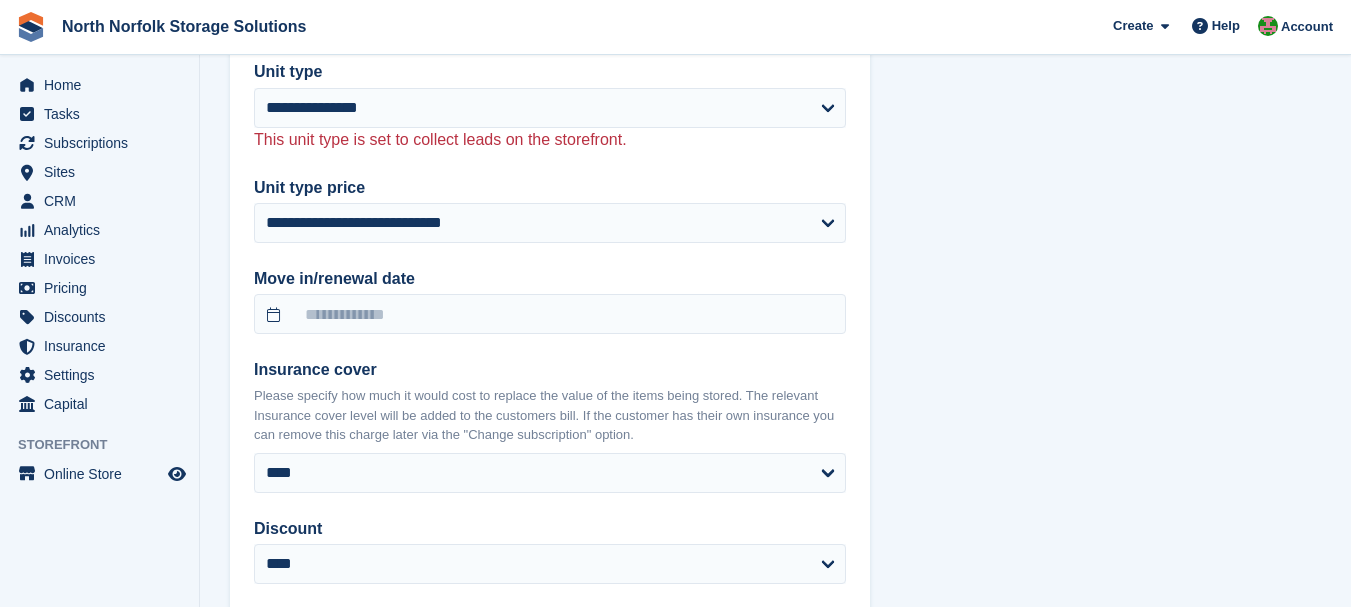 scroll, scrollTop: 1900, scrollLeft: 0, axis: vertical 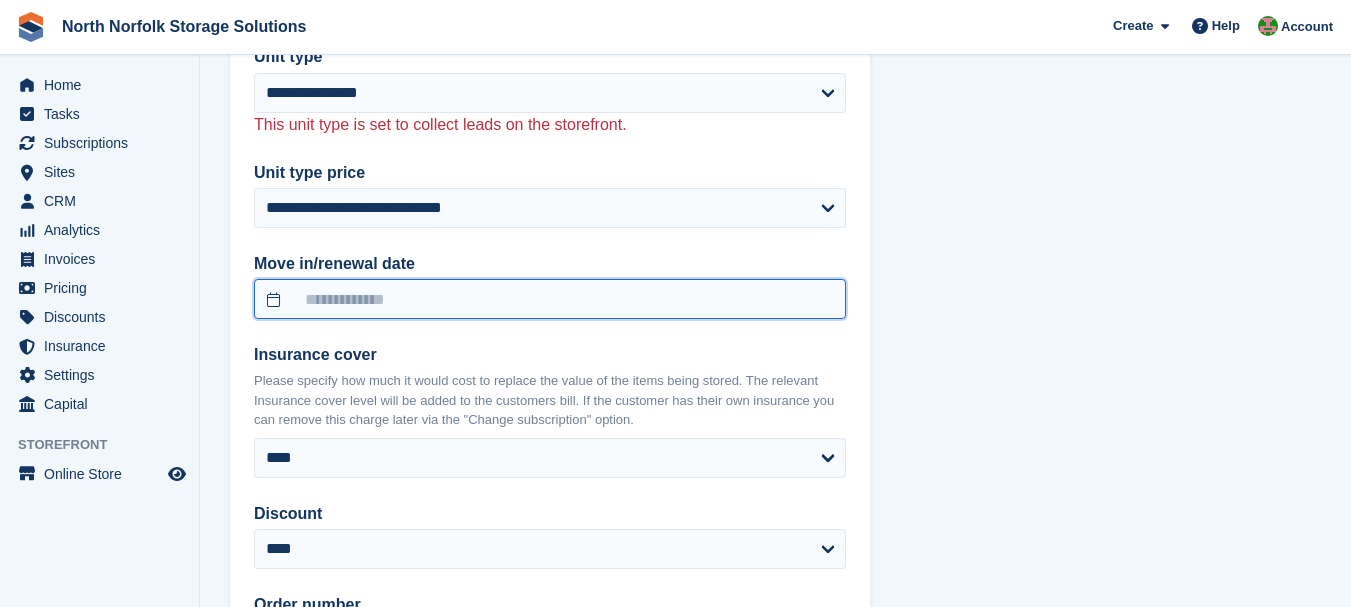 click at bounding box center [550, 299] 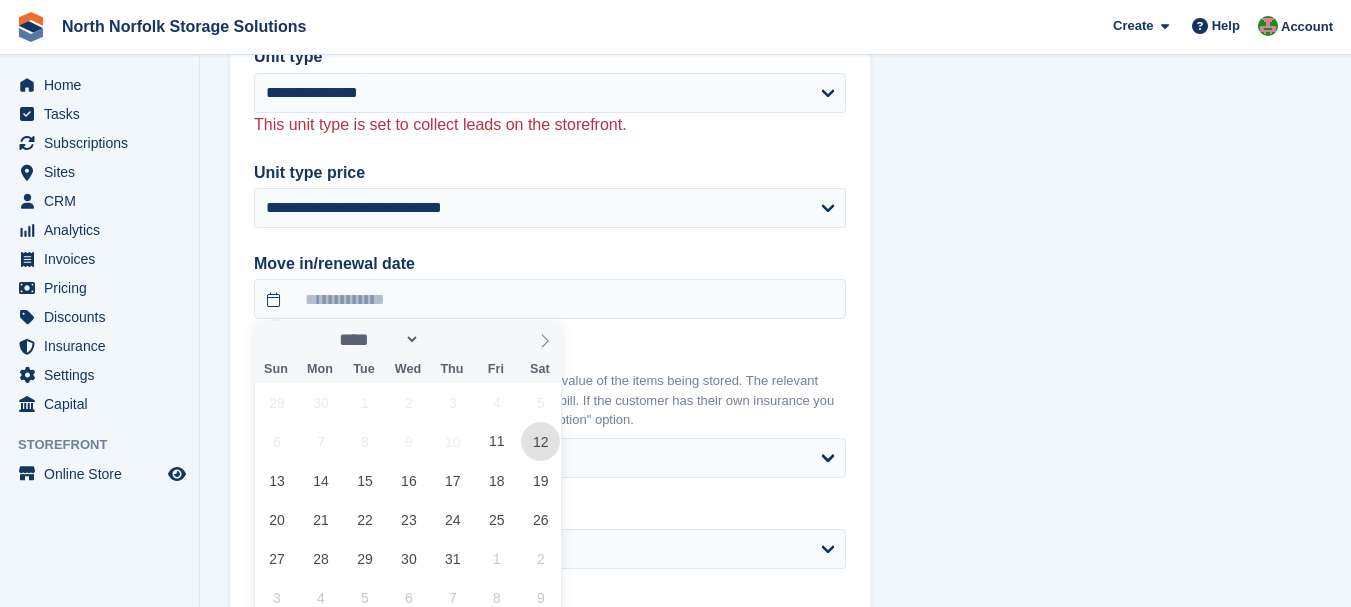 click on "12" at bounding box center (540, 441) 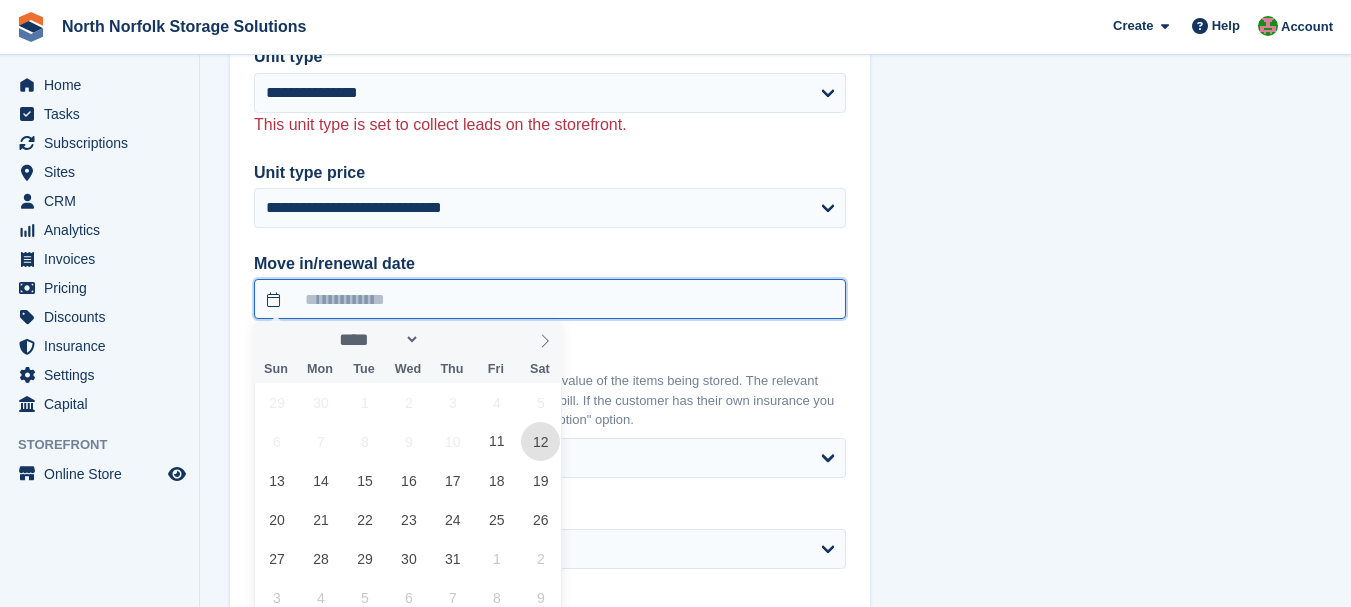 type on "**********" 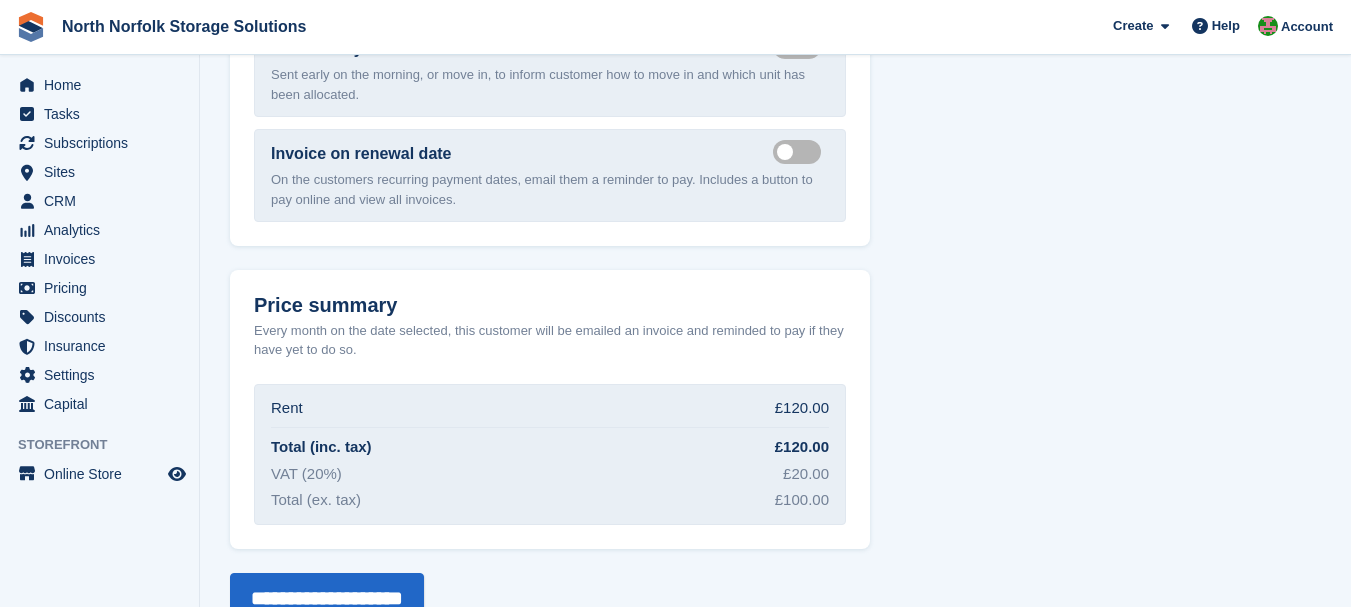 scroll, scrollTop: 3037, scrollLeft: 0, axis: vertical 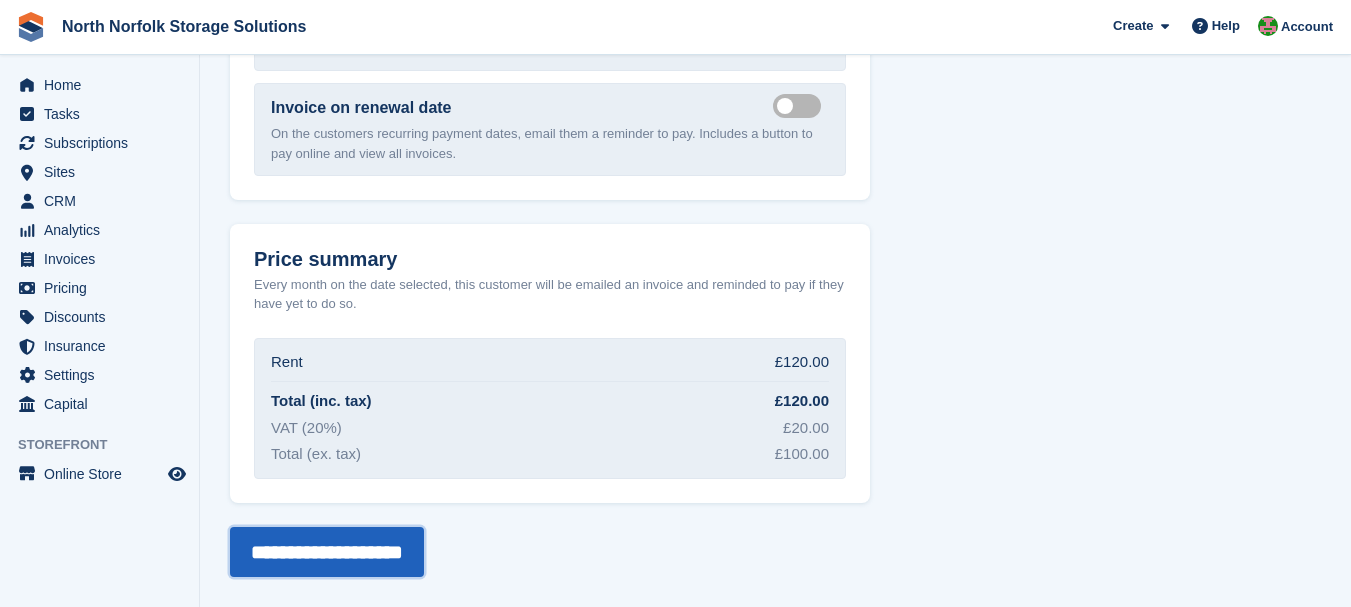 click on "**********" at bounding box center [327, 552] 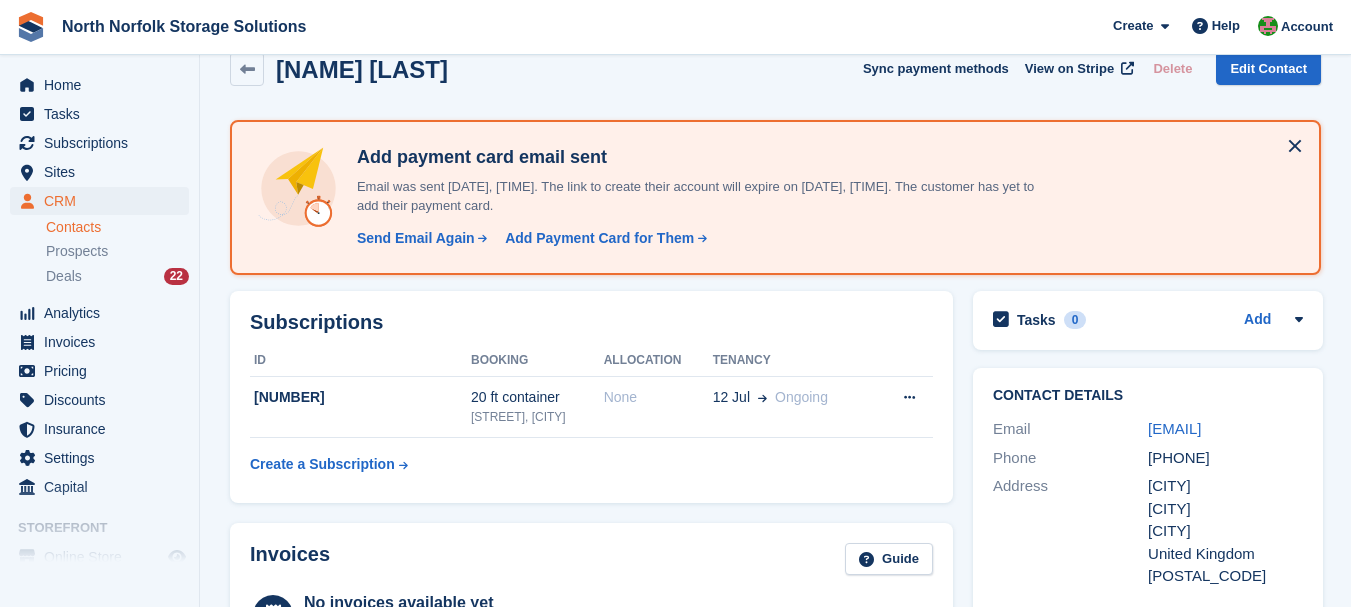 scroll, scrollTop: 0, scrollLeft: 0, axis: both 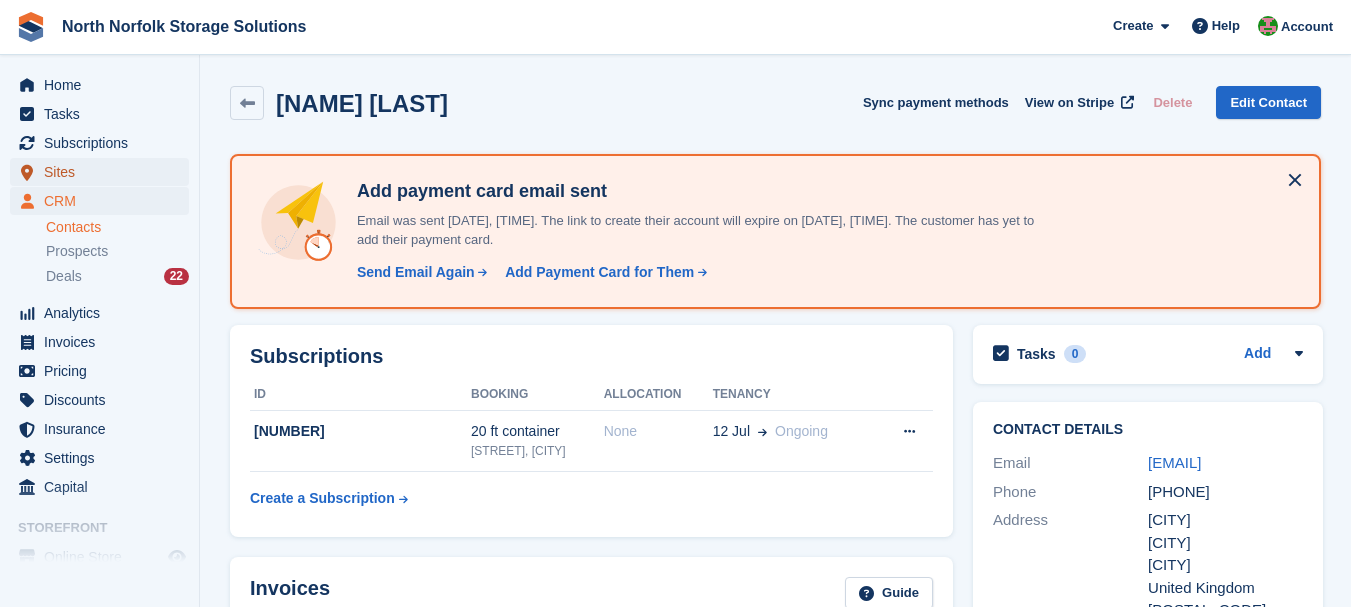 click on "Sites" at bounding box center (104, 172) 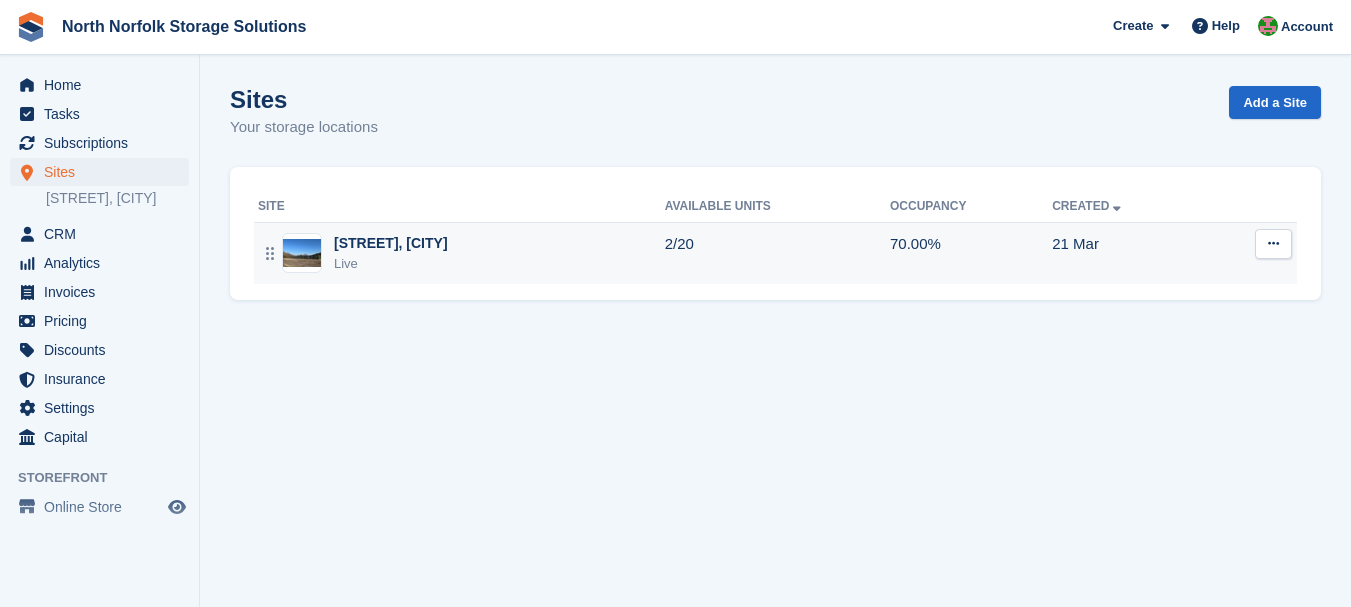 click on "[STREET], [CITY]" at bounding box center (391, 243) 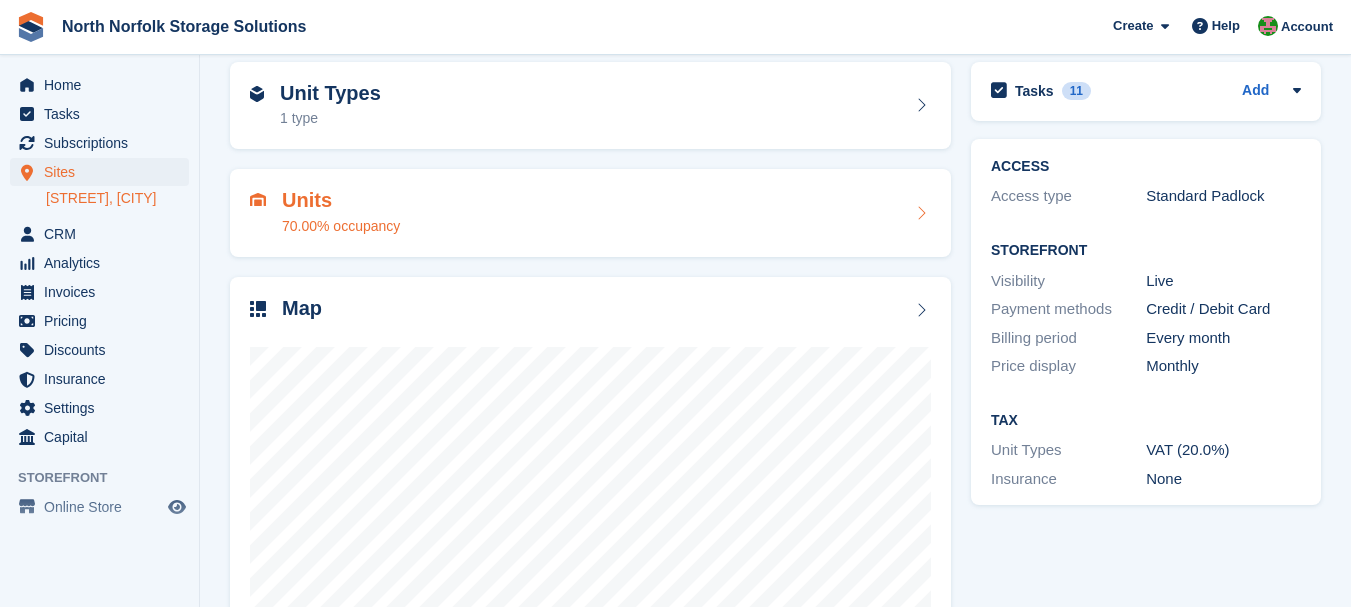 scroll, scrollTop: 200, scrollLeft: 0, axis: vertical 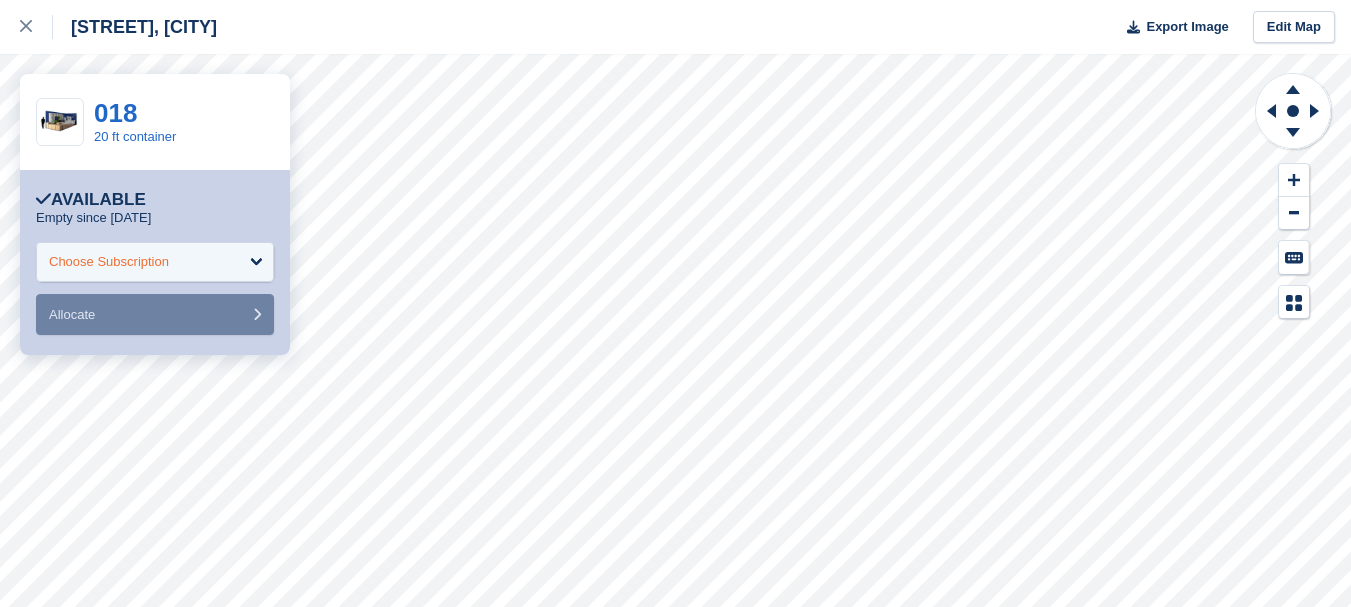click on "Choose Subscription" at bounding box center [155, 262] 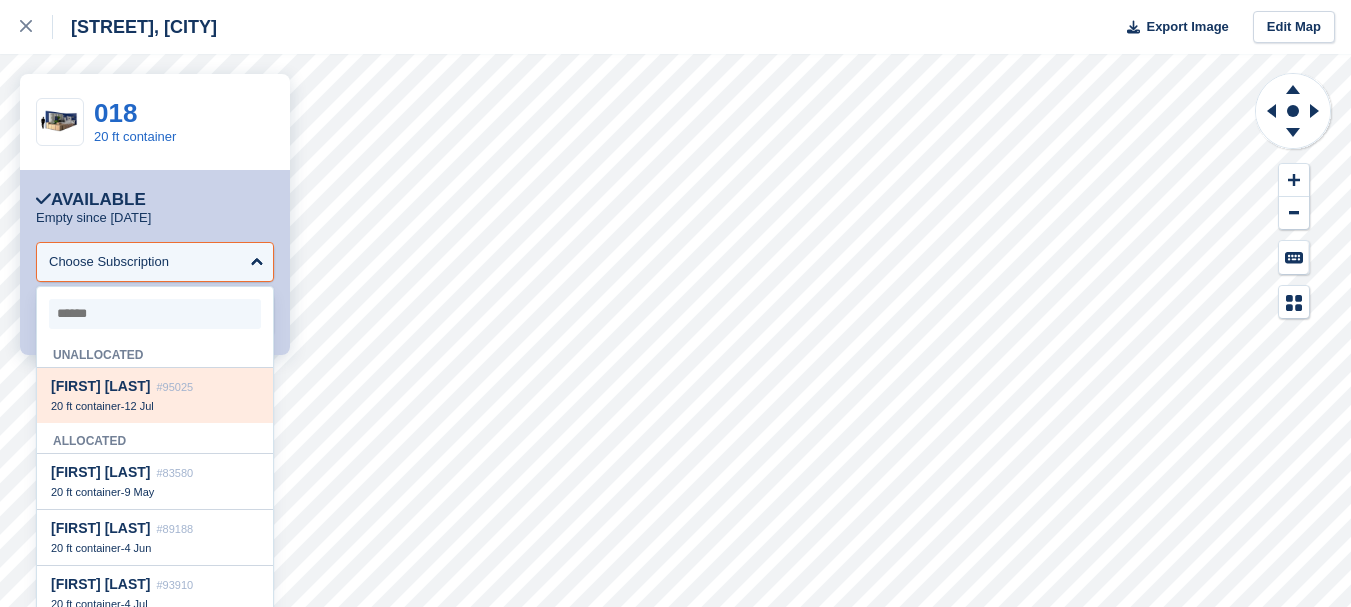 click on "Steve Wellard" at bounding box center [101, 386] 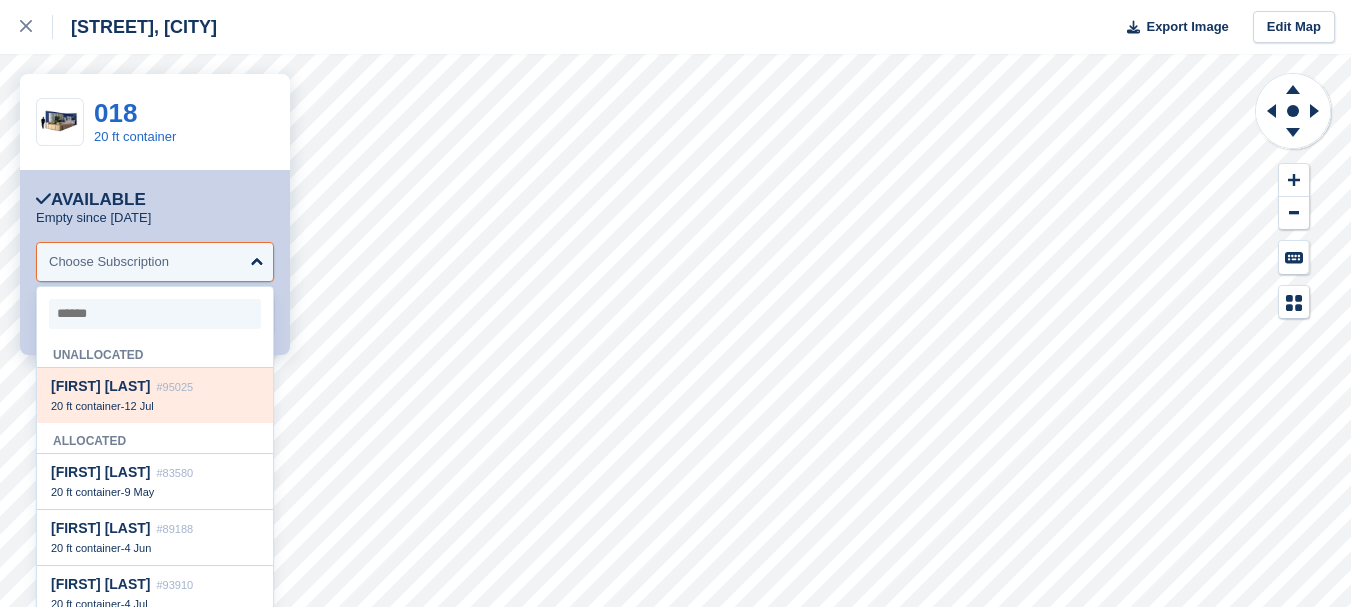 select on "*****" 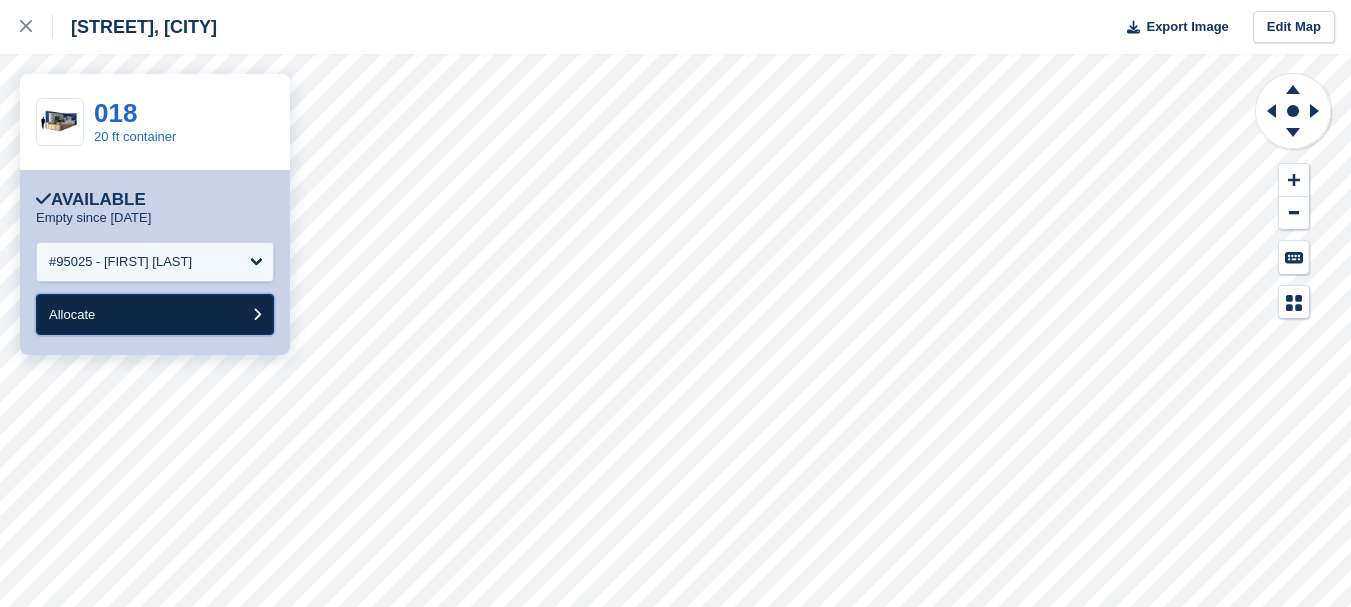 click on "Allocate" at bounding box center [155, 314] 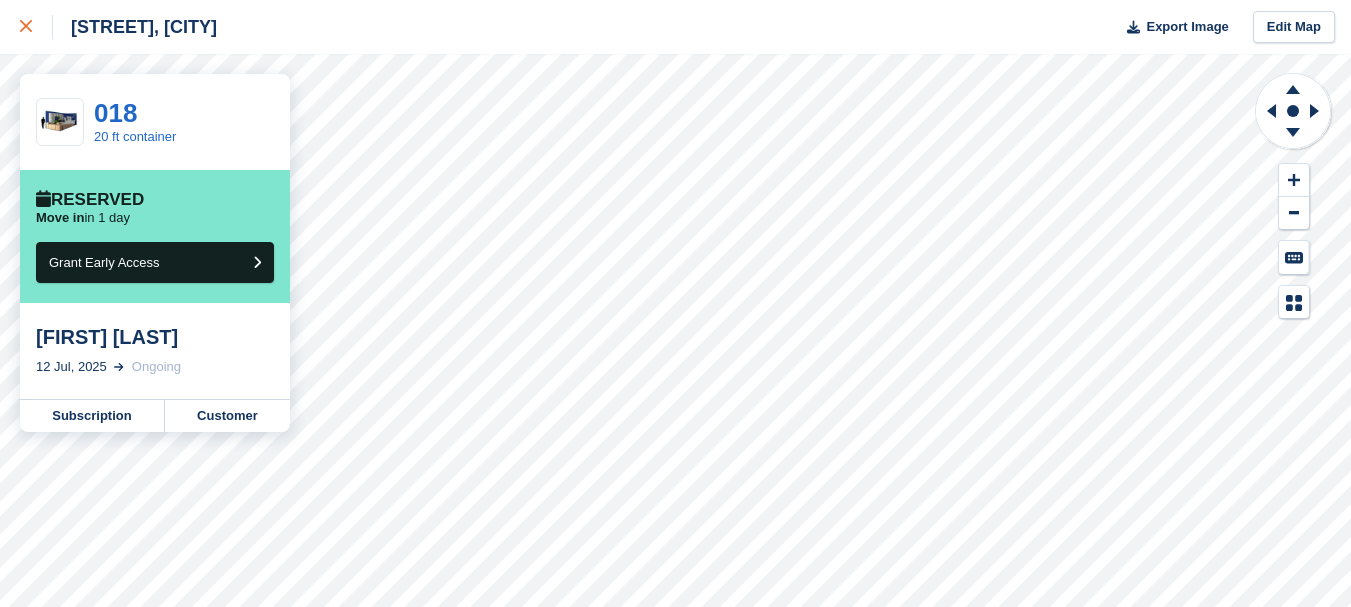 click at bounding box center [36, 27] 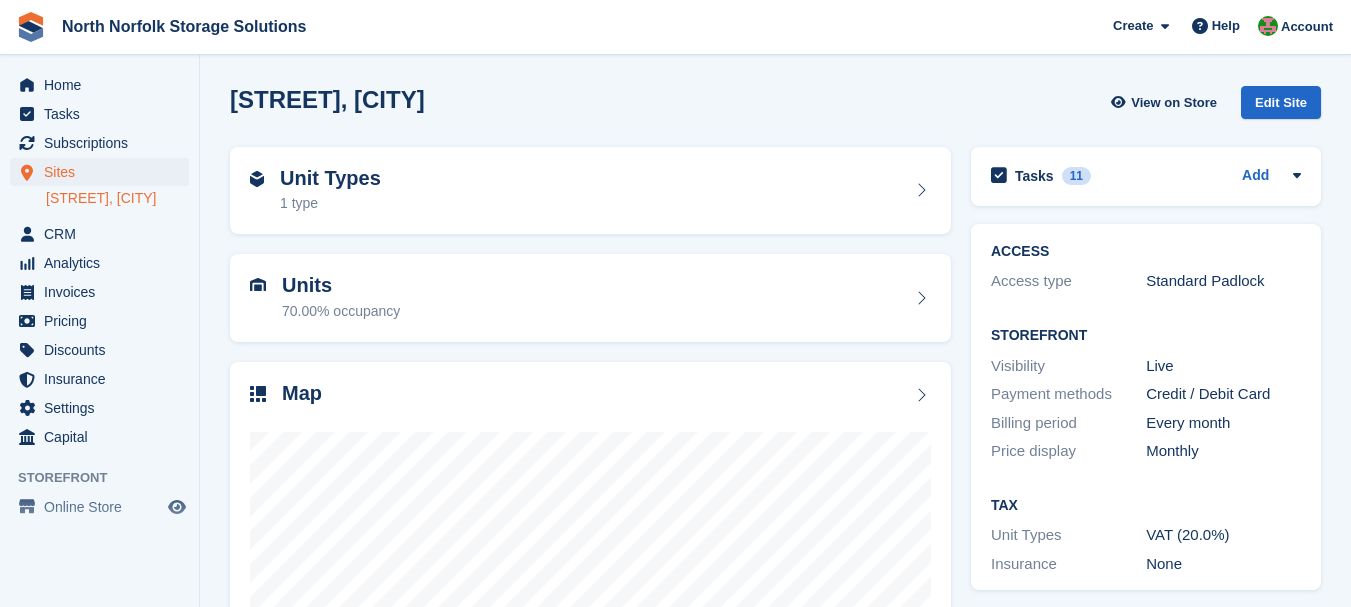 scroll, scrollTop: 0, scrollLeft: 0, axis: both 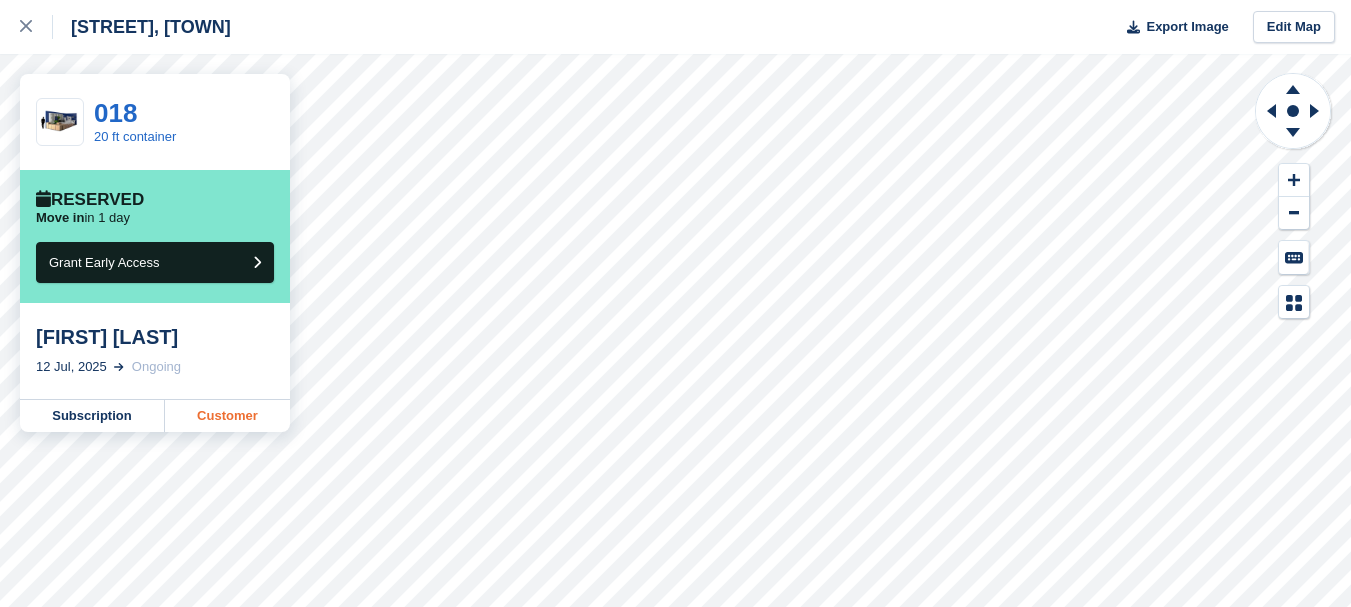 click on "Customer" at bounding box center (227, 416) 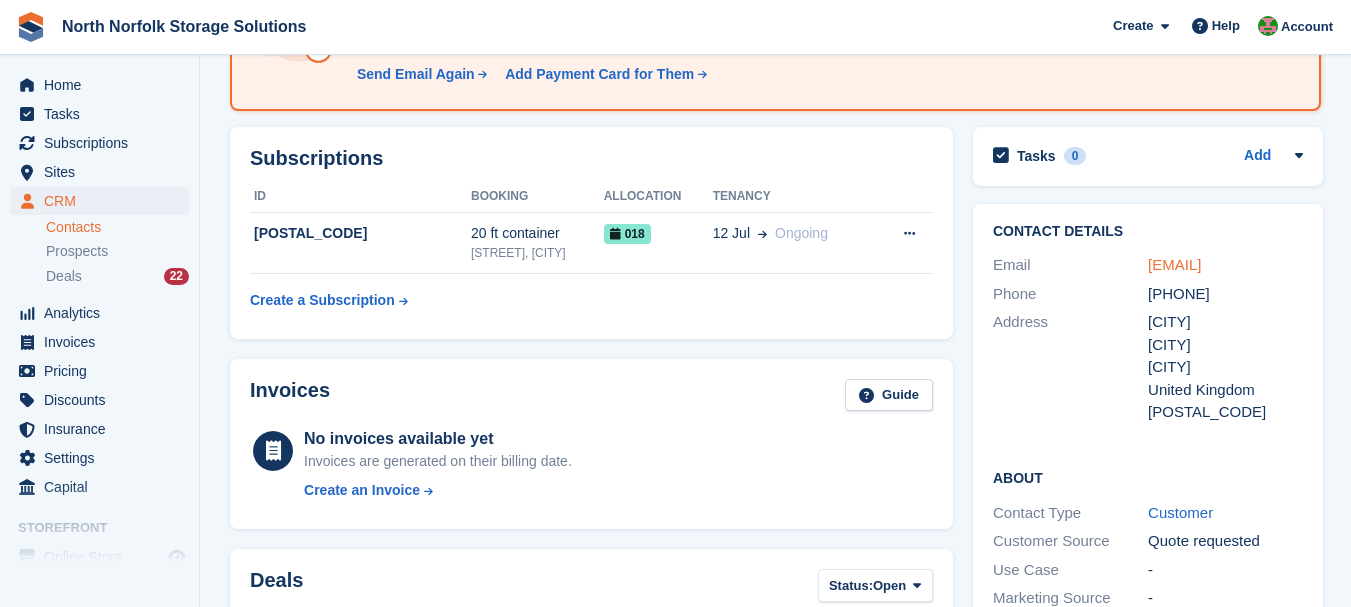 scroll, scrollTop: 200, scrollLeft: 0, axis: vertical 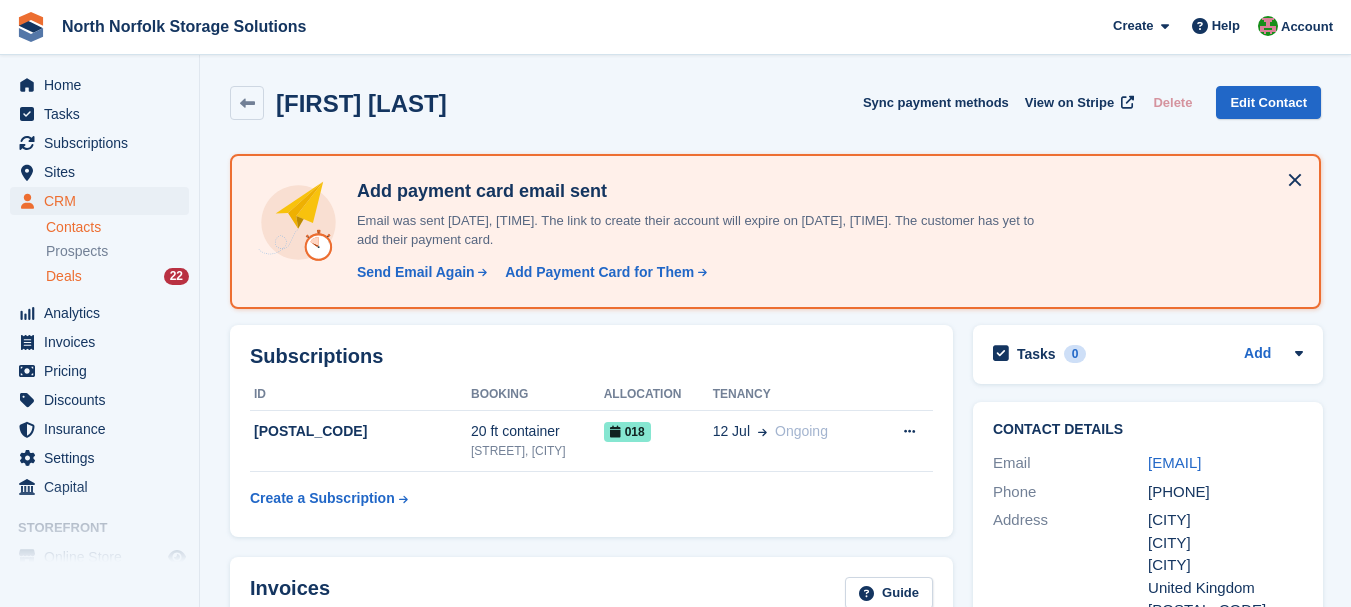 click on "Deals
22" at bounding box center (117, 276) 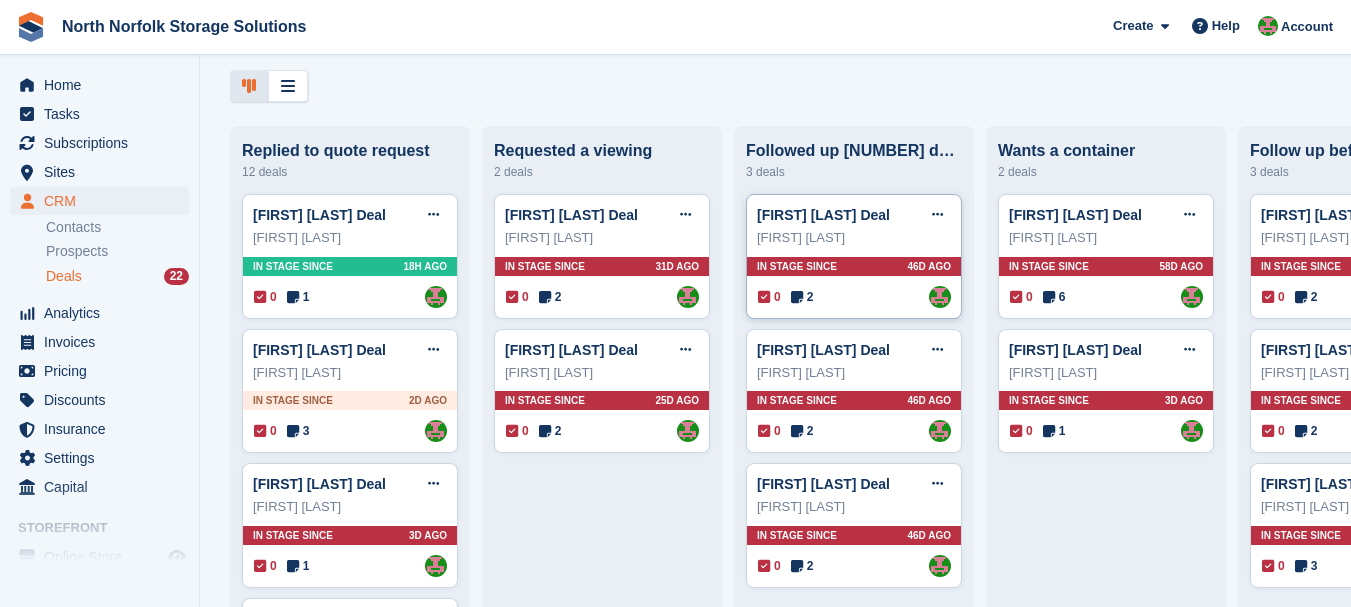scroll, scrollTop: 100, scrollLeft: 0, axis: vertical 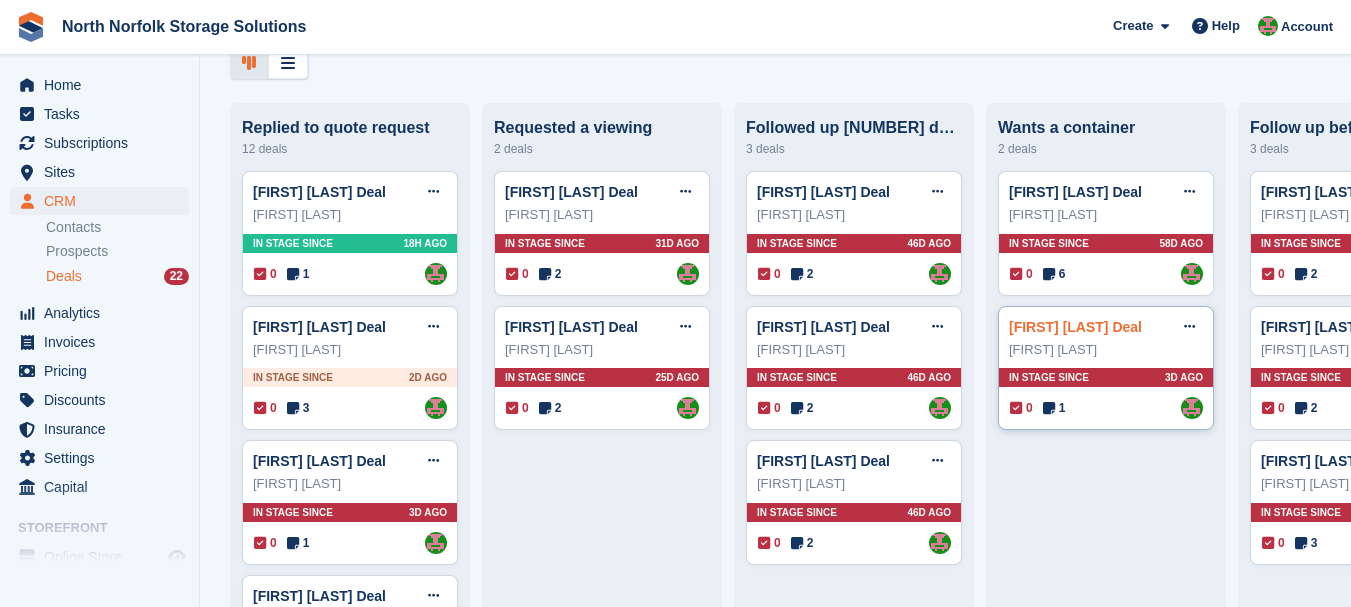 click on "[FIRST] [LAST] Deal" at bounding box center [1075, 327] 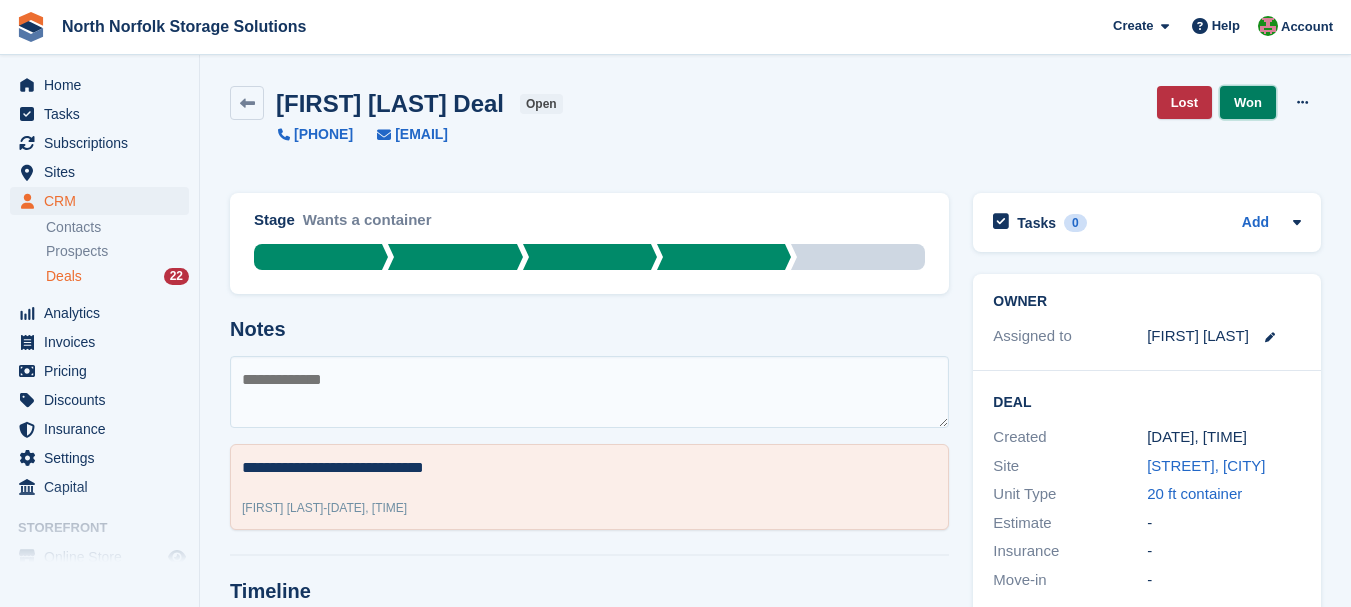 click on "Won" at bounding box center [1248, 102] 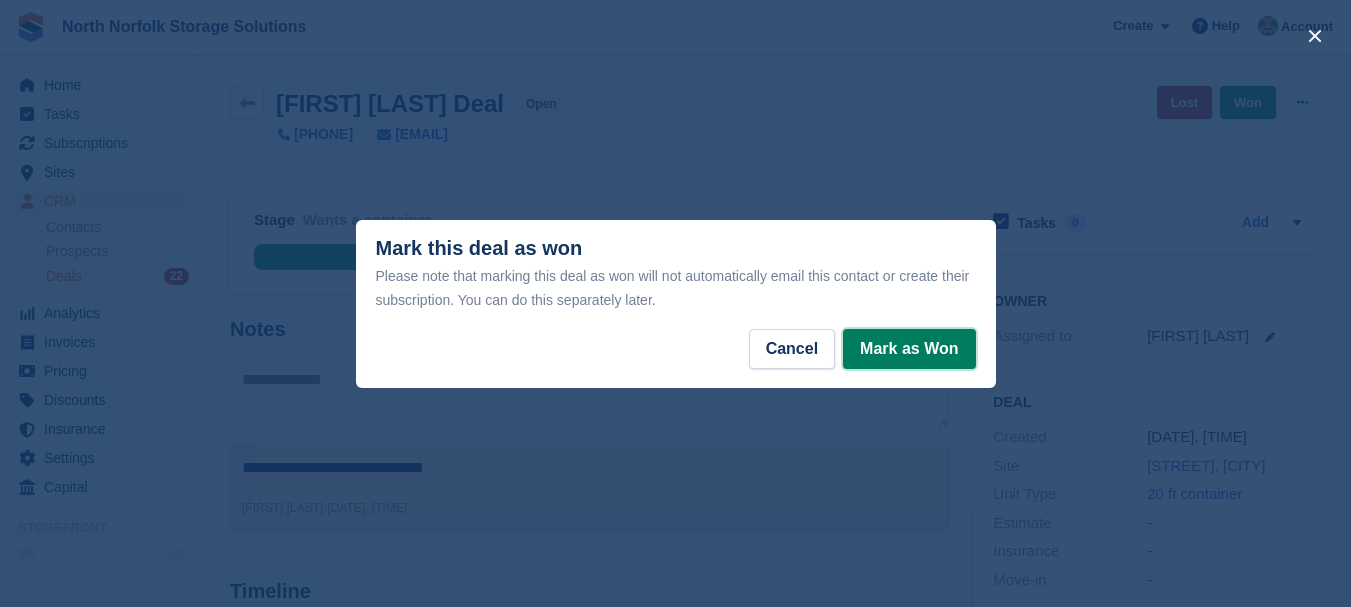 click on "Mark as Won" at bounding box center [909, 349] 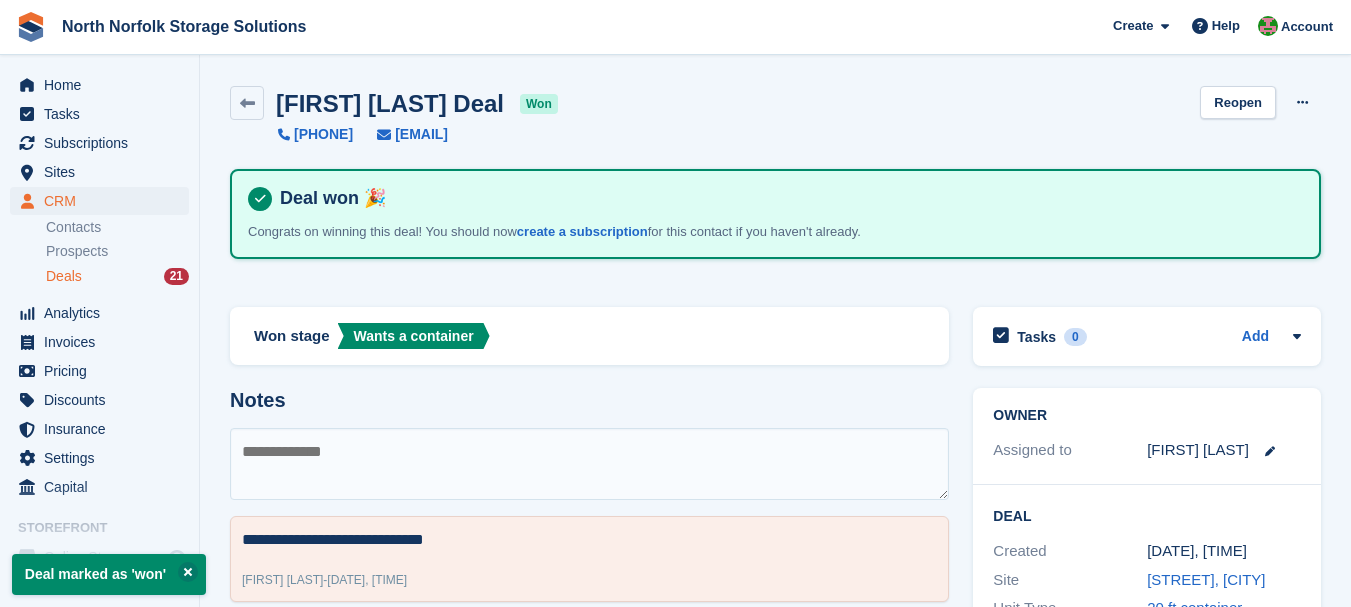 click on "Deals" at bounding box center [64, 276] 